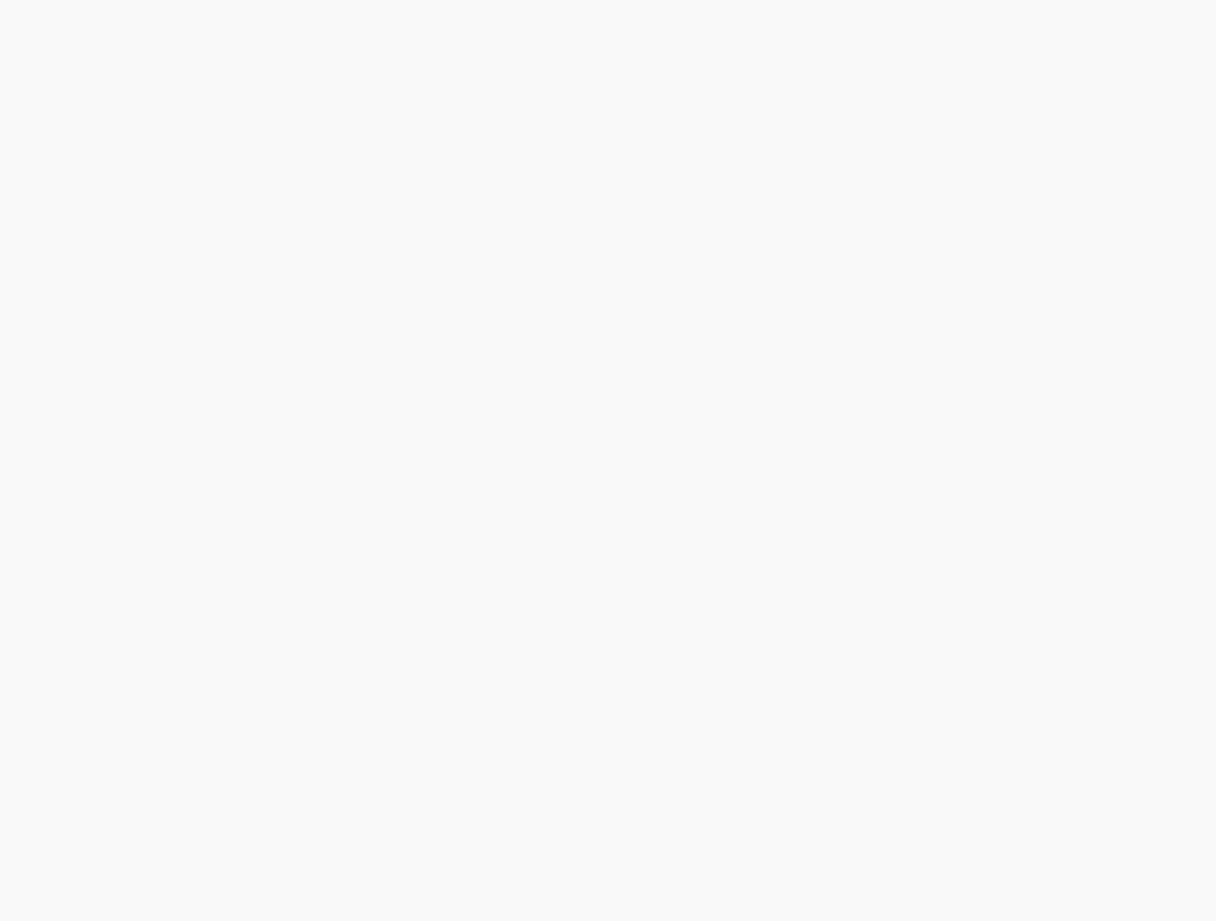 scroll, scrollTop: 0, scrollLeft: 0, axis: both 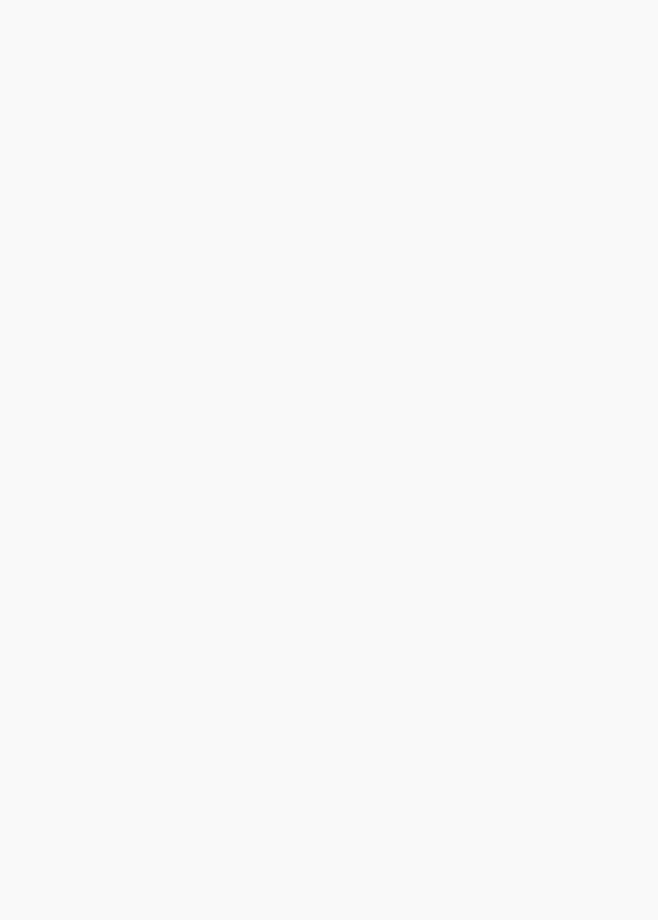 click at bounding box center [329, 0] 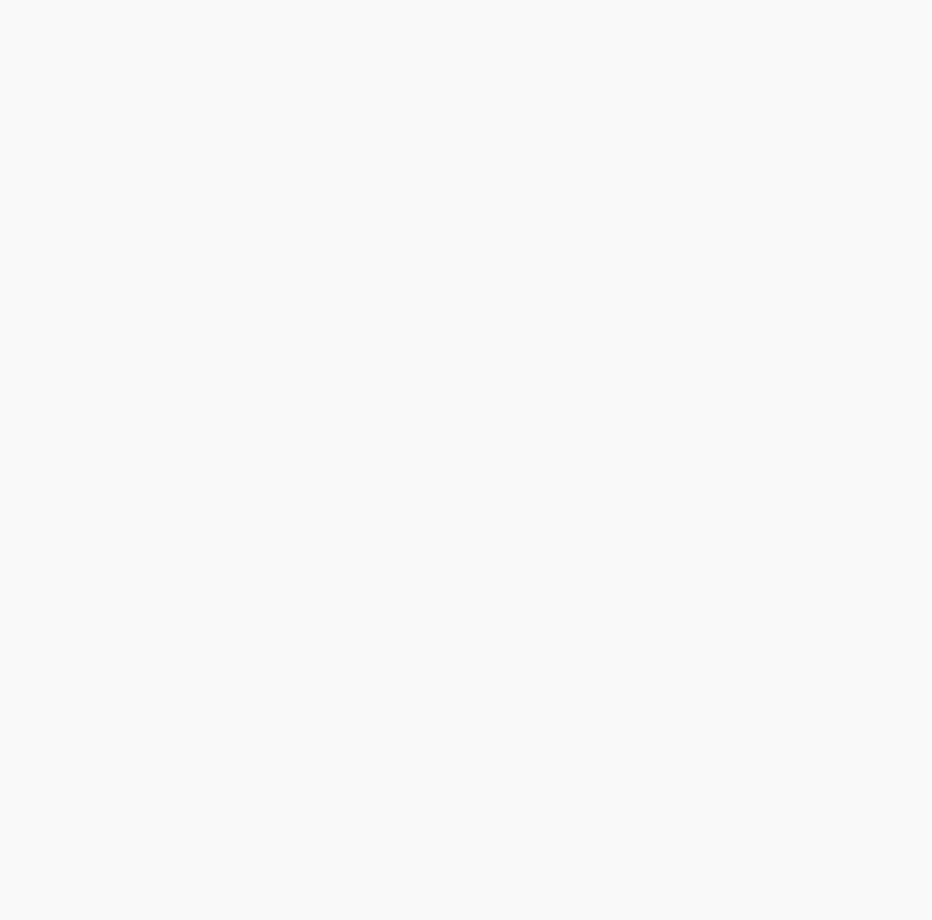 click at bounding box center (466, 0) 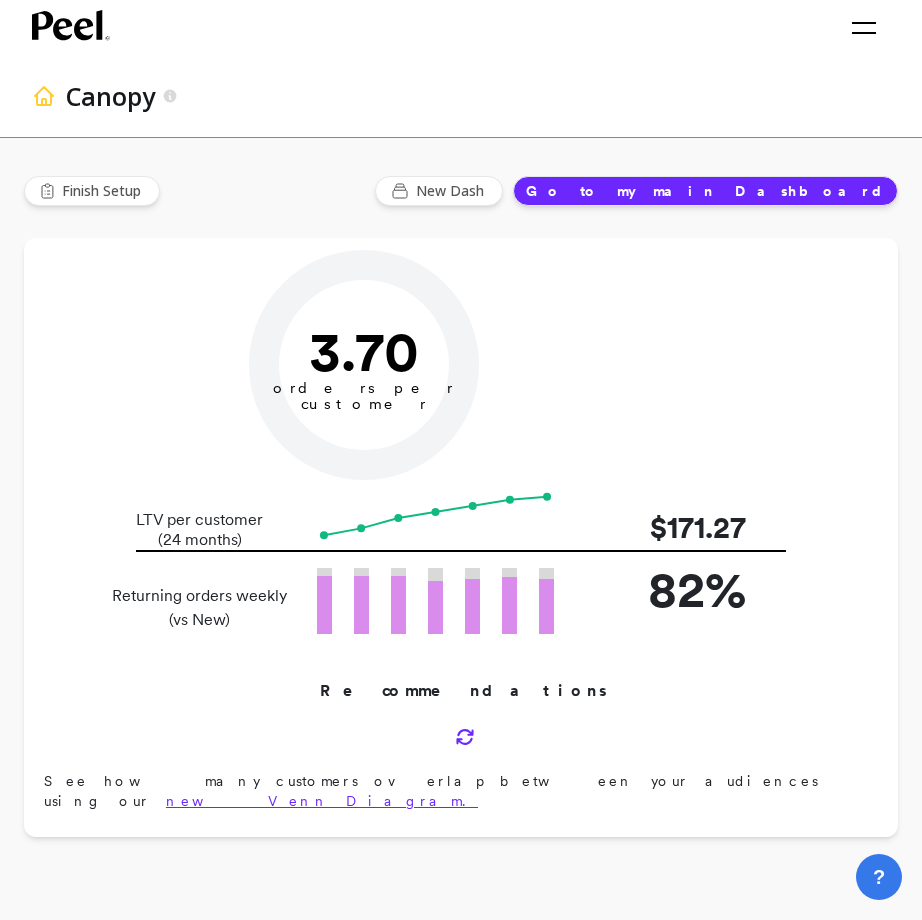 type on "Champions" 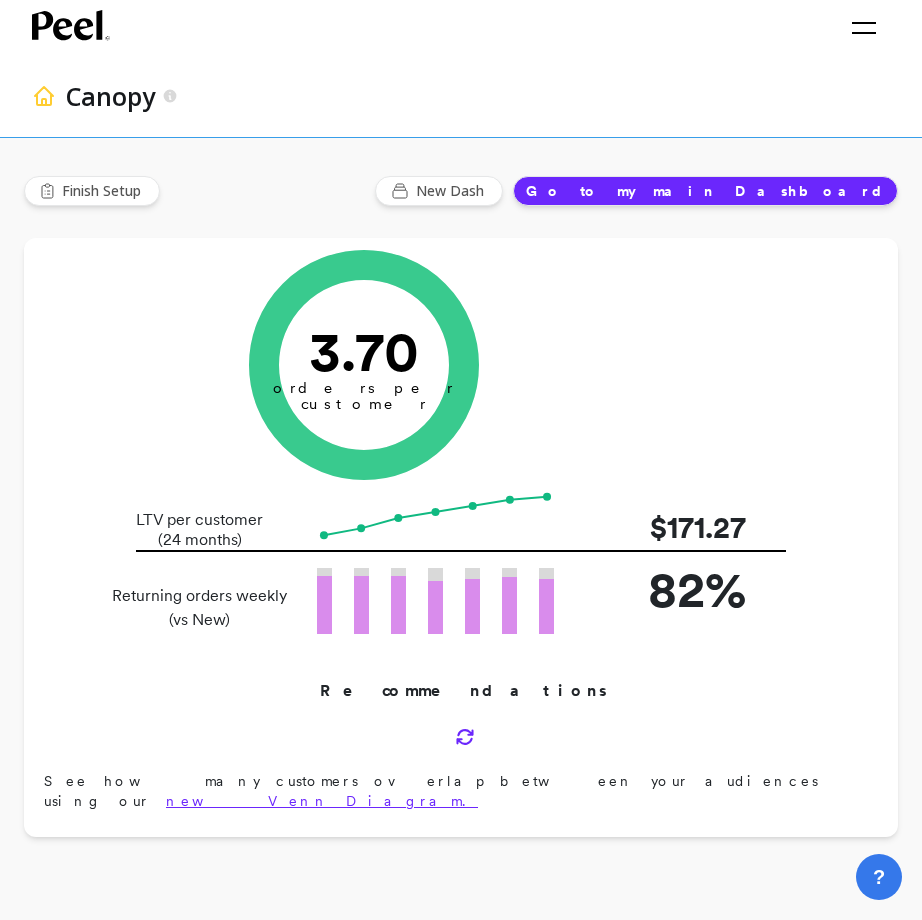 click on "Canopy" at bounding box center [469, 96] 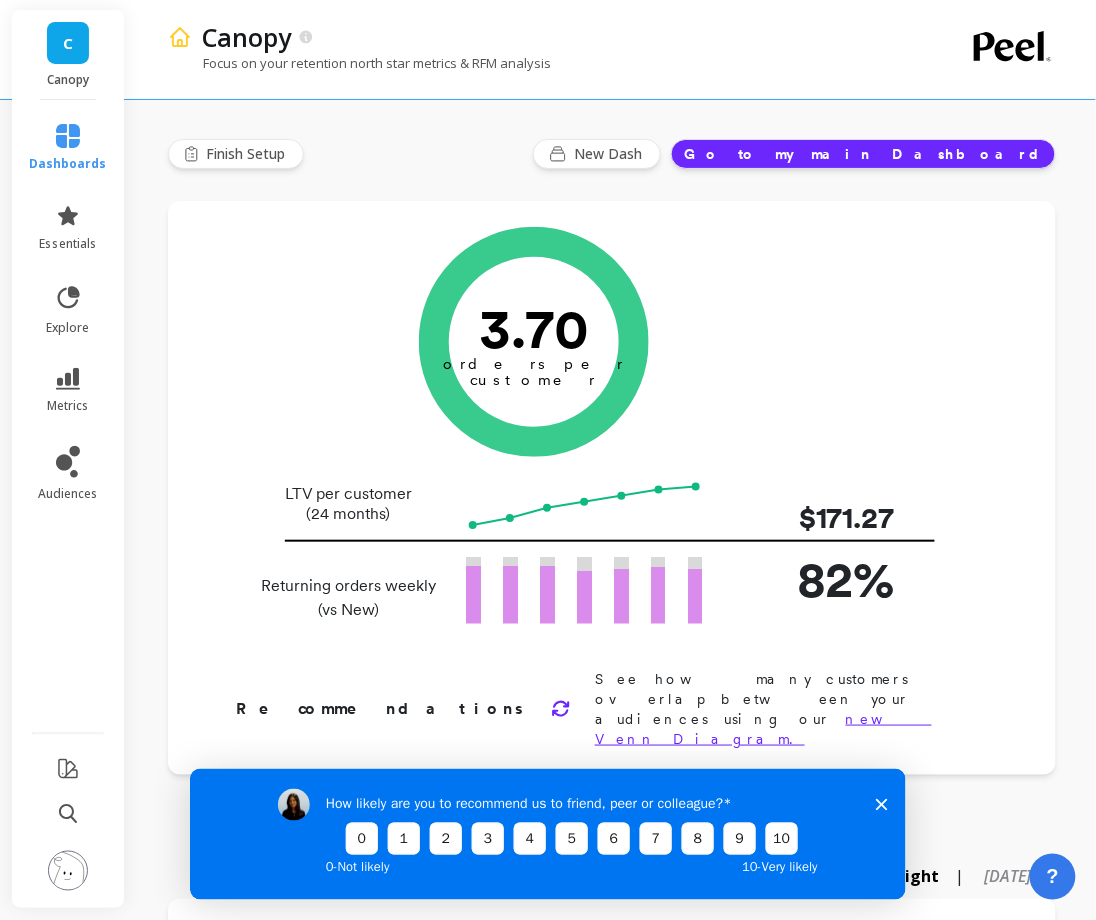 scroll, scrollTop: 0, scrollLeft: 0, axis: both 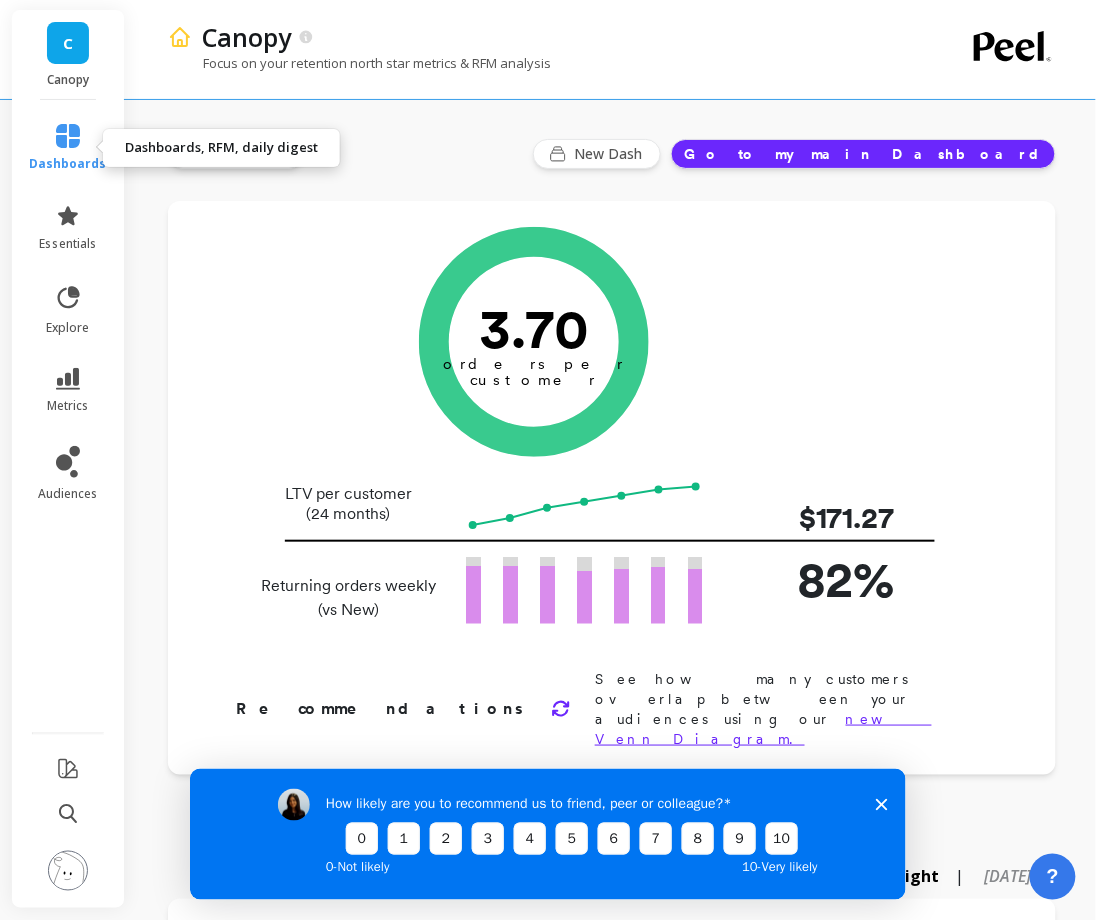 click 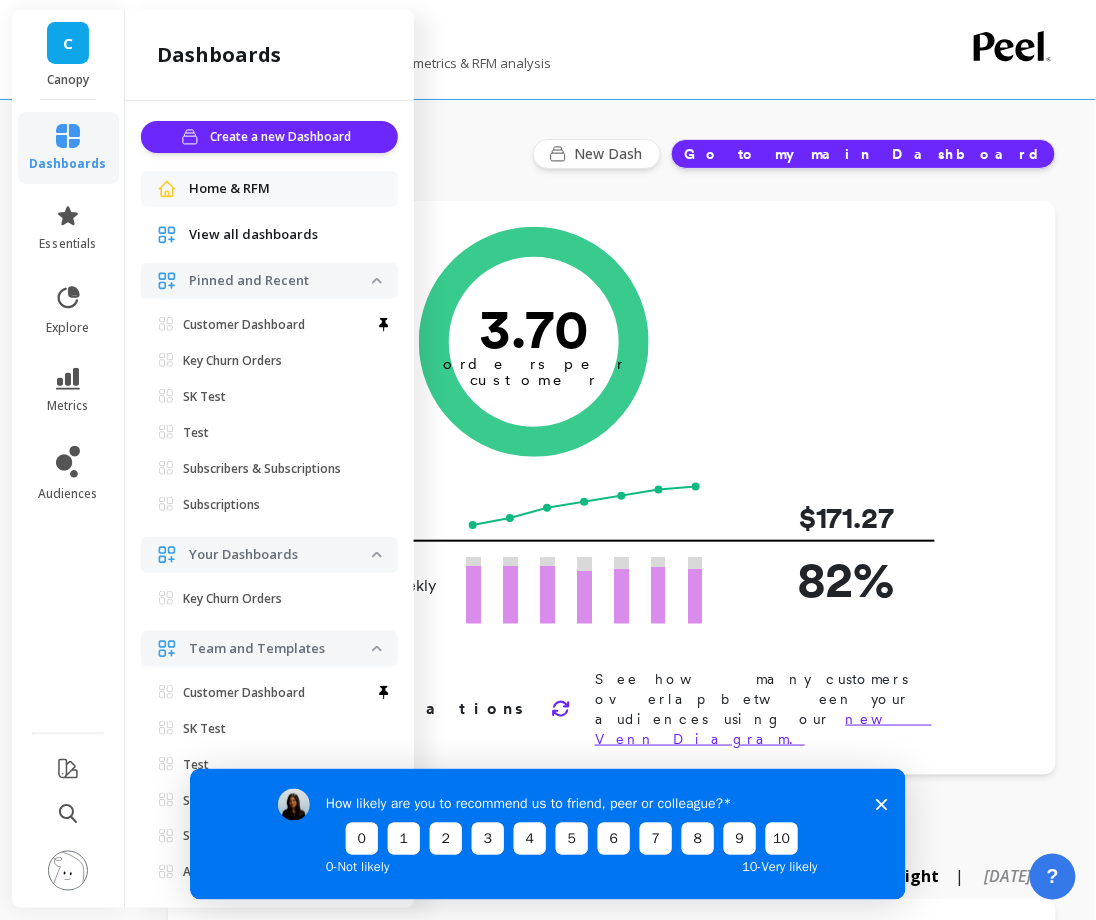 click on "How likely are you to recommend us to friend, peer or colleague? 0 1 2 3 4 5 6 7 8 9 10 0  -  Not likely 10  -  Very likely" at bounding box center [547, 833] 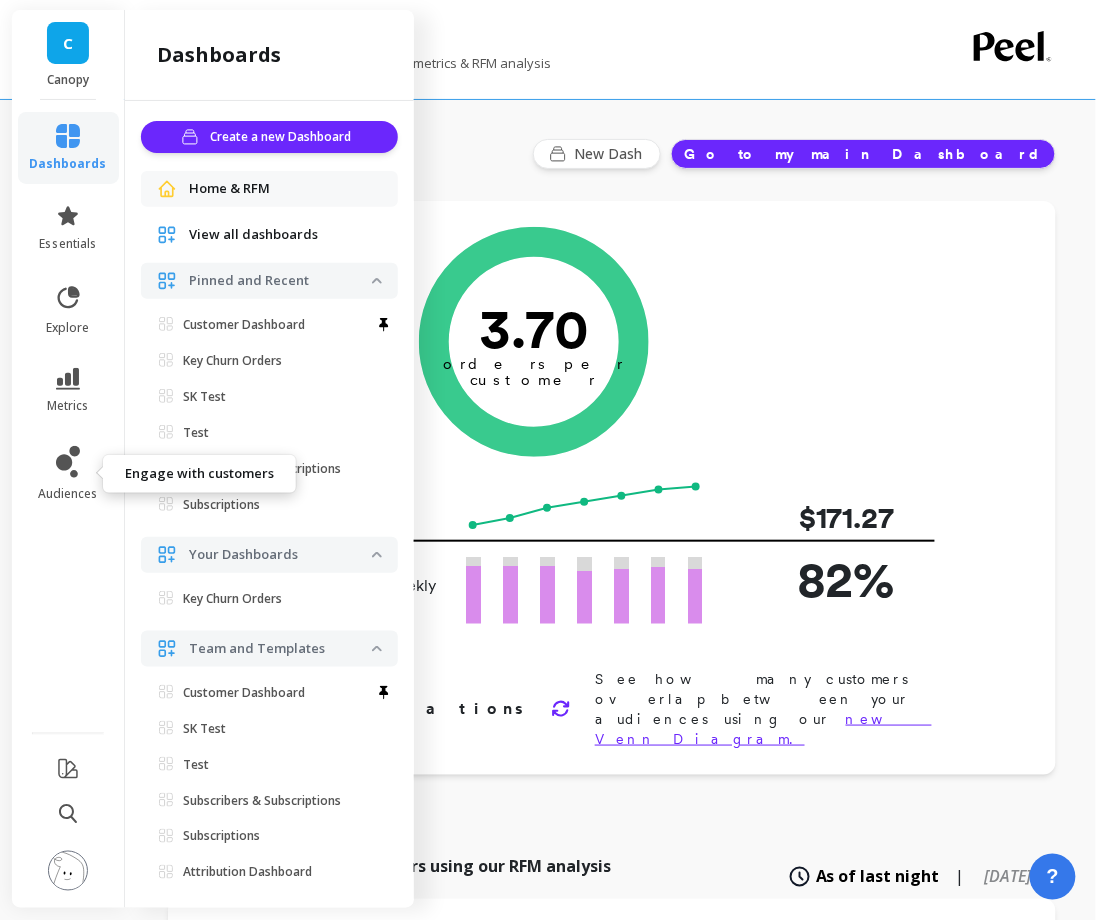 click on "audiences" at bounding box center (68, 474) 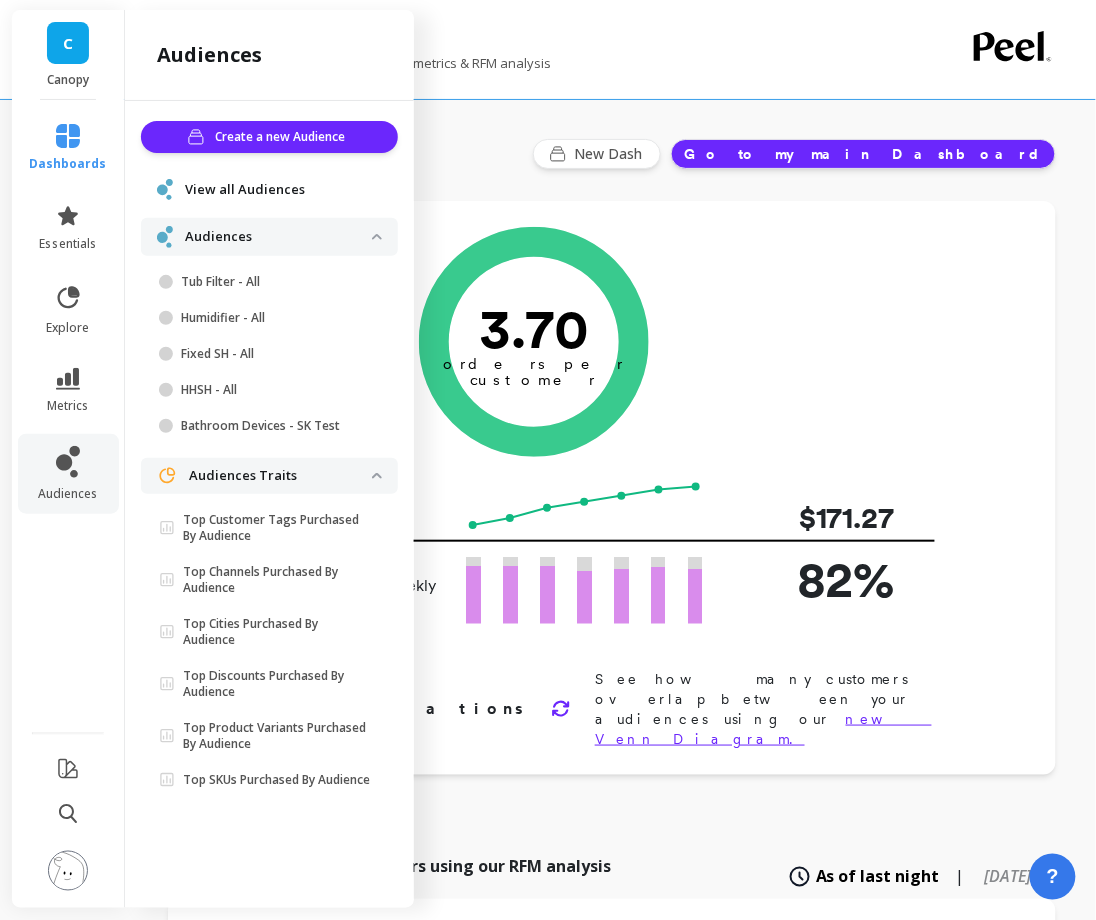 click on "View all Audiences" at bounding box center [245, 190] 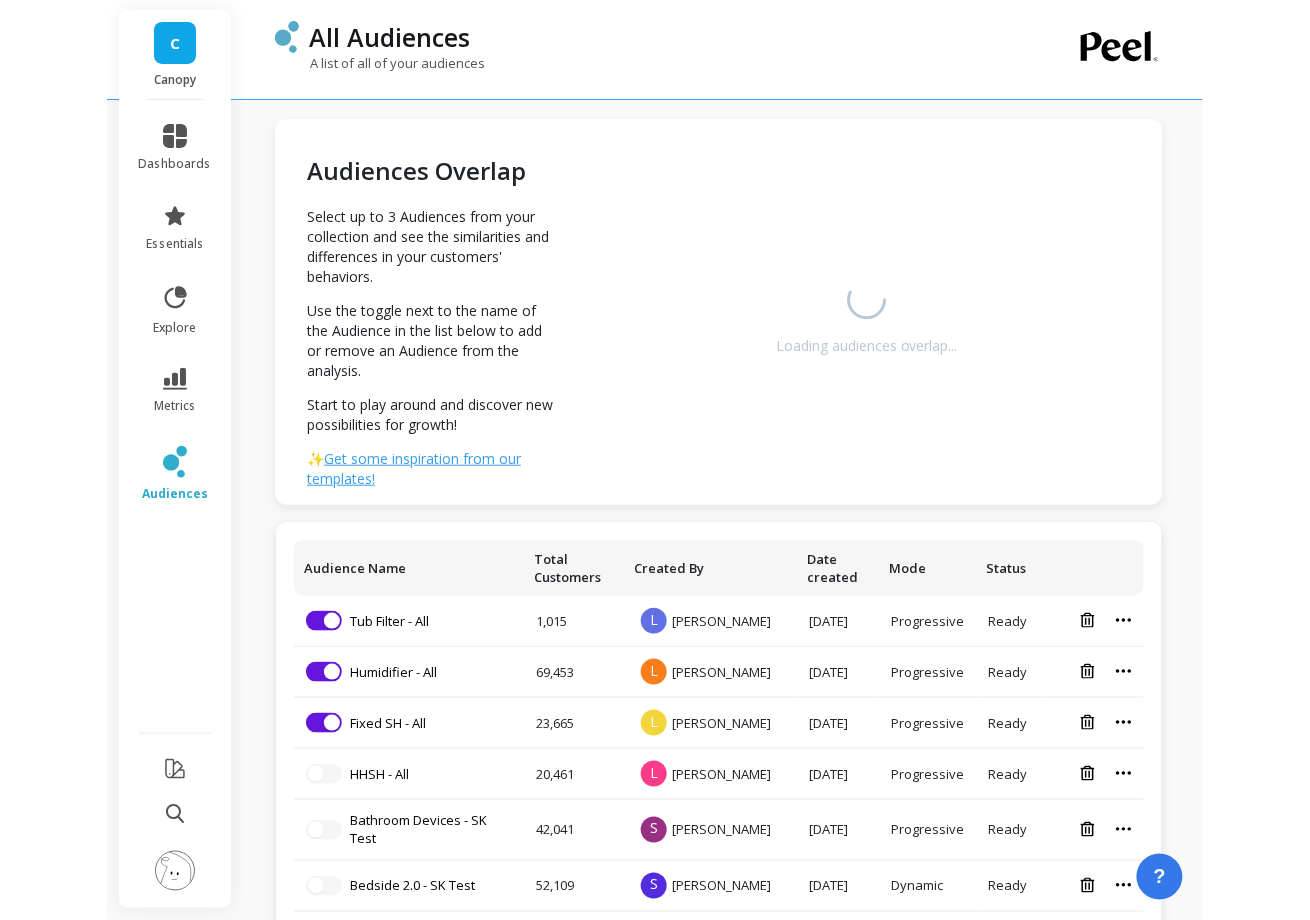 scroll, scrollTop: 0, scrollLeft: 0, axis: both 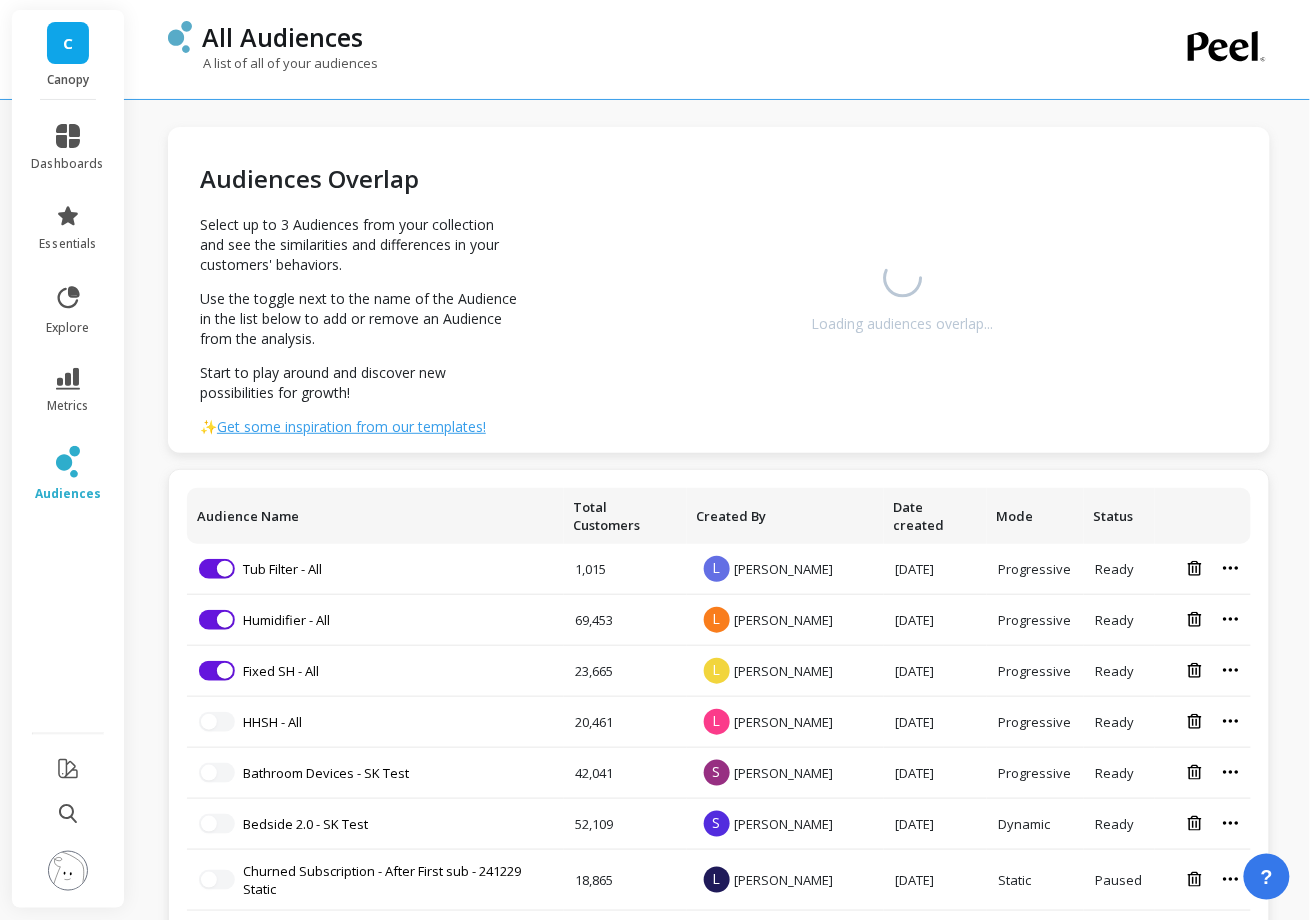 click on "Audiences Overlap Select up to 3 Audiences from your collection and see the similarities and differences in your customers' behaviors. Use the toggle next to the name of the Audience in the list below to add or remove an Audience from the analysis. Start to play around and discover new possibilities for growth! ✨  Get some inspiration from our templates! Loading audiences overlap... Audience Name Total Customers Created By Date created Mode Status   Remove from visualization Tub Filter - All 1,015 L [PERSON_NAME] [DATE] Progressive Ready   Remove from visualization Humidifier - All 69,453 L [PERSON_NAME] [DATE] Progressive Ready   Remove from visualization Fixed SH - All 23,665 L [PERSON_NAME] [DATE] Progressive Ready   Select up to 3 audiences HHSH - All 20,461 L [PERSON_NAME] [DATE] Progressive Ready   Select up to 3 audiences Bathroom Devices - SK Test 42,041 S [PERSON_NAME] [DATE] Progressive Ready   Select up to 3 audiences Bedside 2.0 - SK Test 52,109 S [PERSON_NAME] [DATE] Dynamic   L" at bounding box center (719, 789) 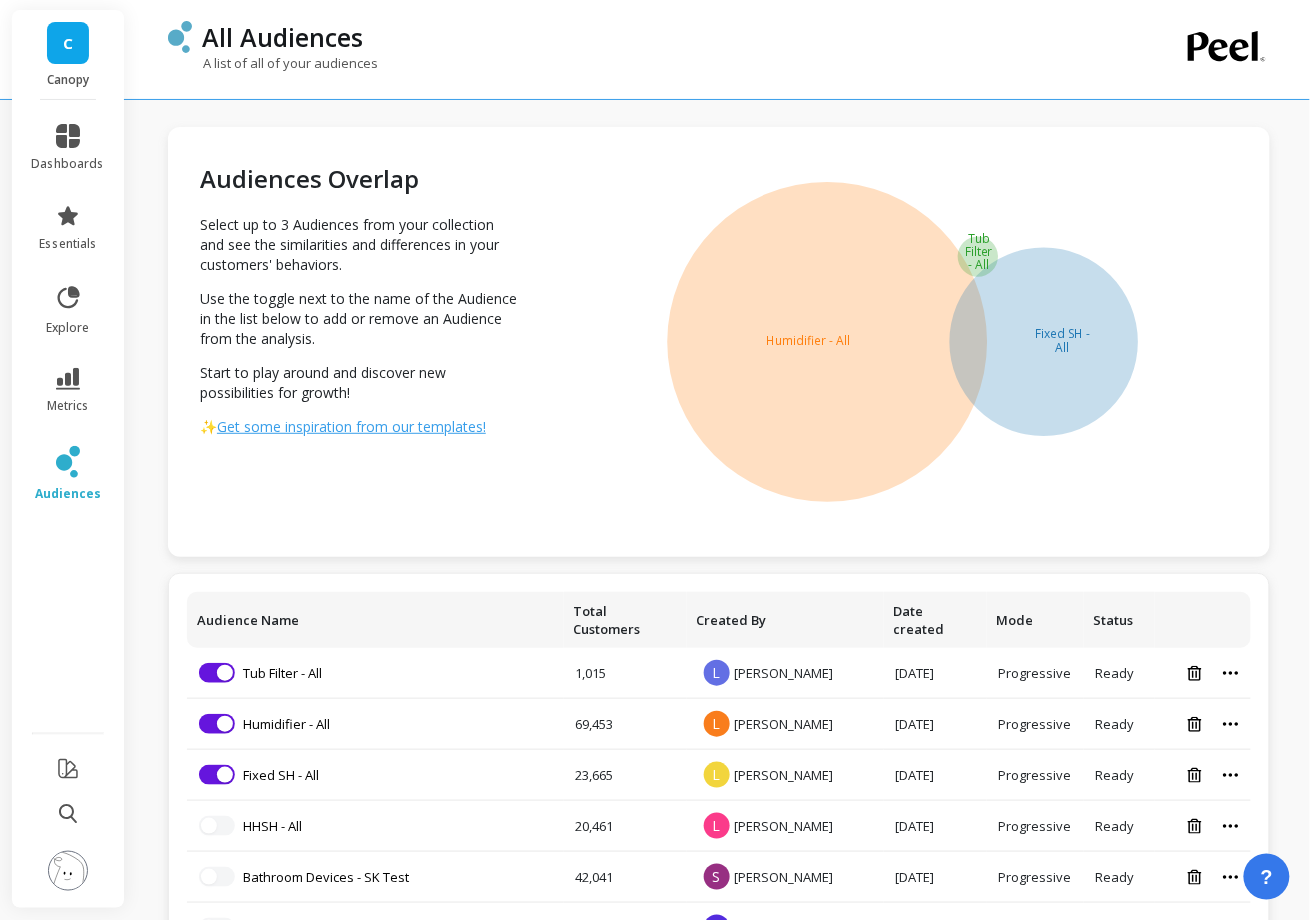 click on "Humidifier - All Fixed SH - All Tub Filter - All" 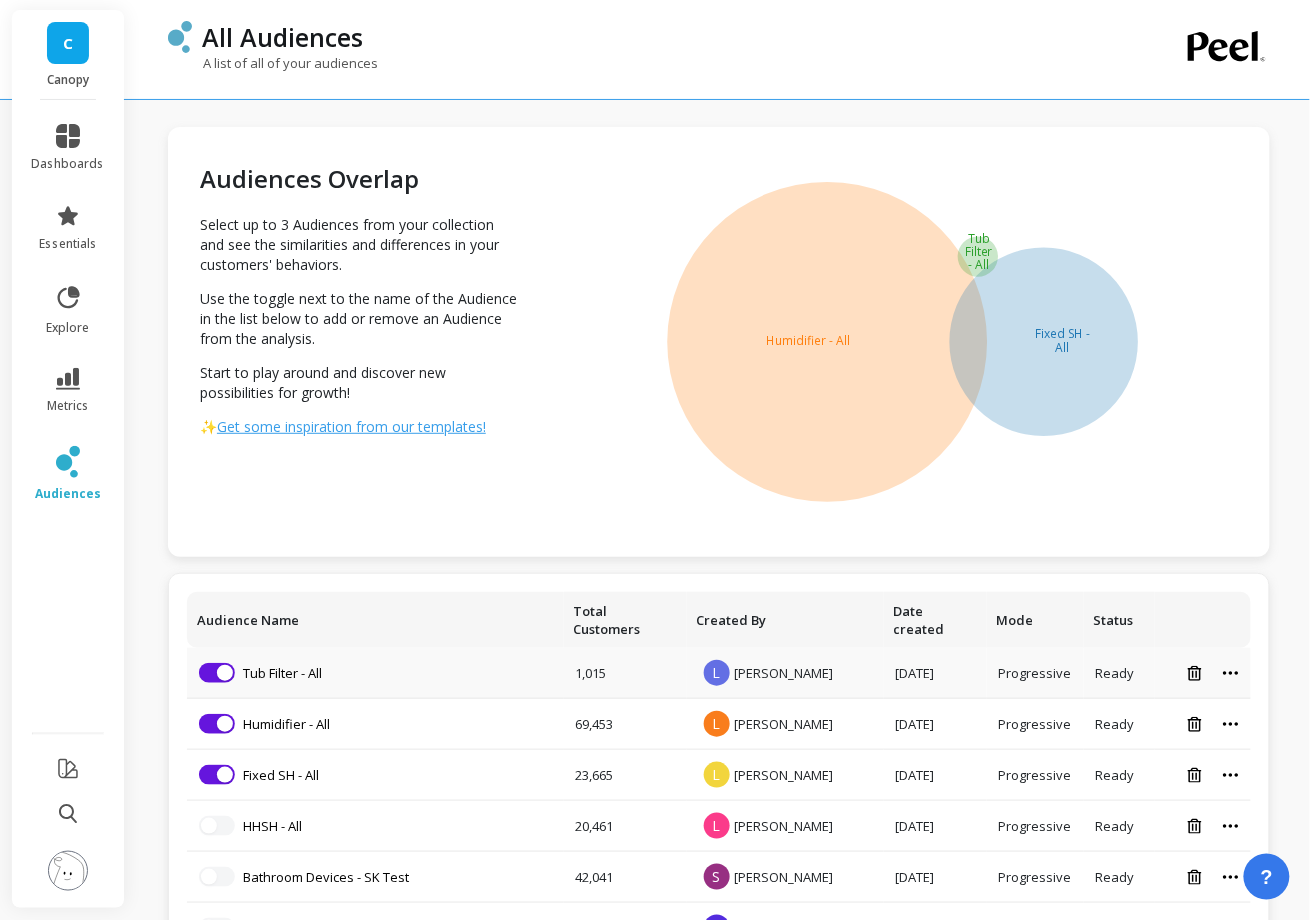 click at bounding box center [1203, 673] 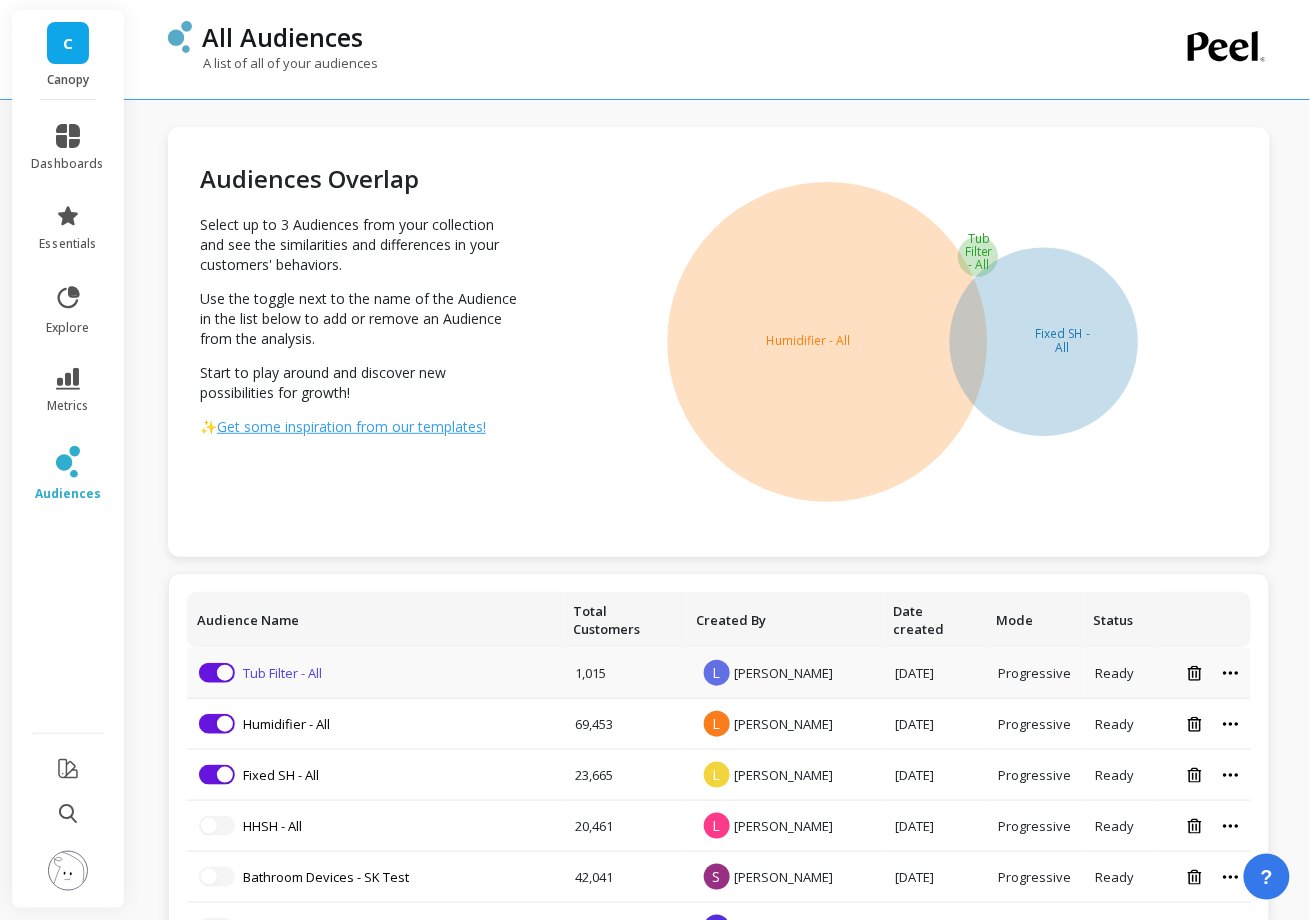 click on "Tub Filter - All" at bounding box center (282, 673) 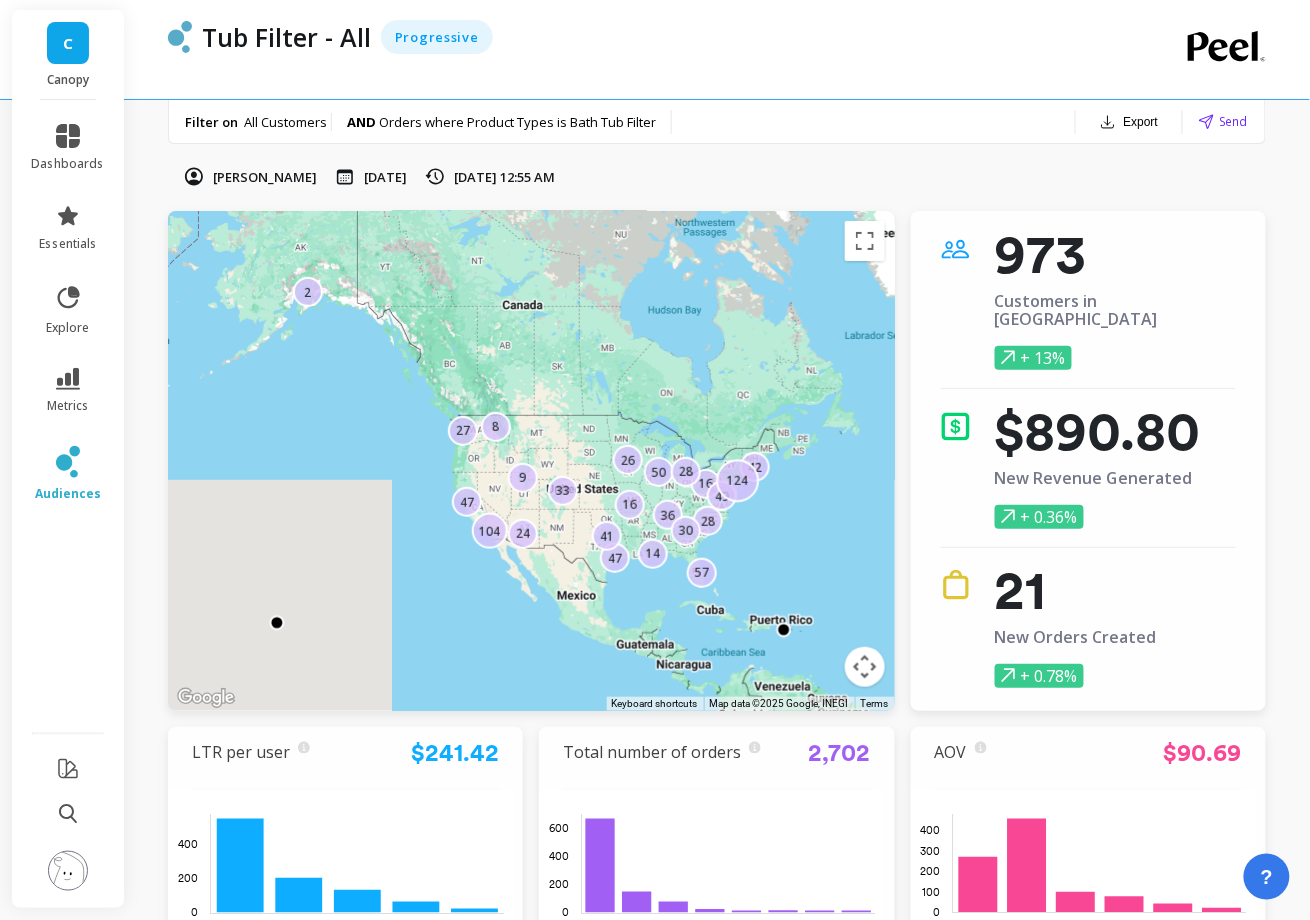 drag, startPoint x: 277, startPoint y: 138, endPoint x: 209, endPoint y: 121, distance: 70.0928 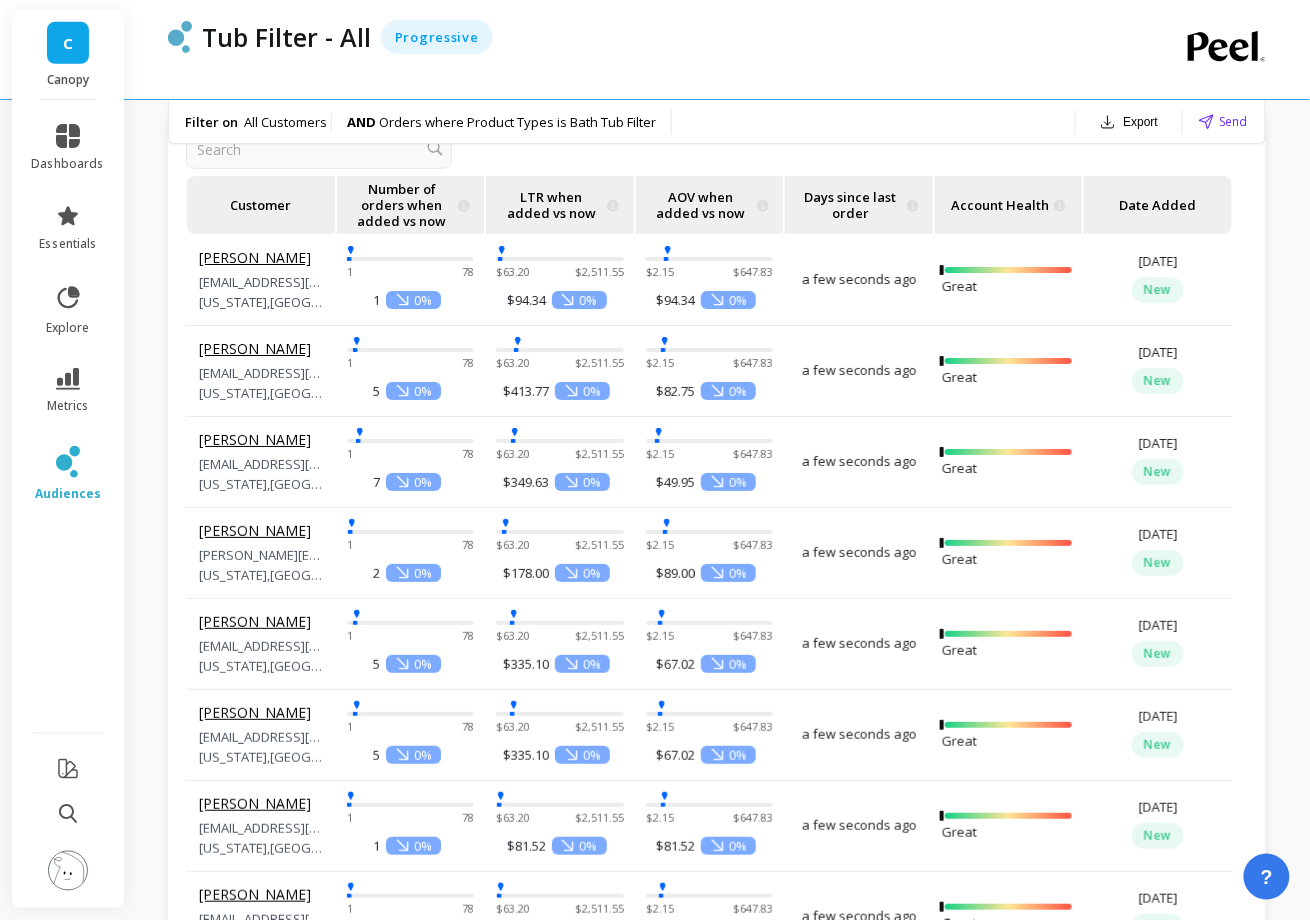 scroll, scrollTop: 2421, scrollLeft: 0, axis: vertical 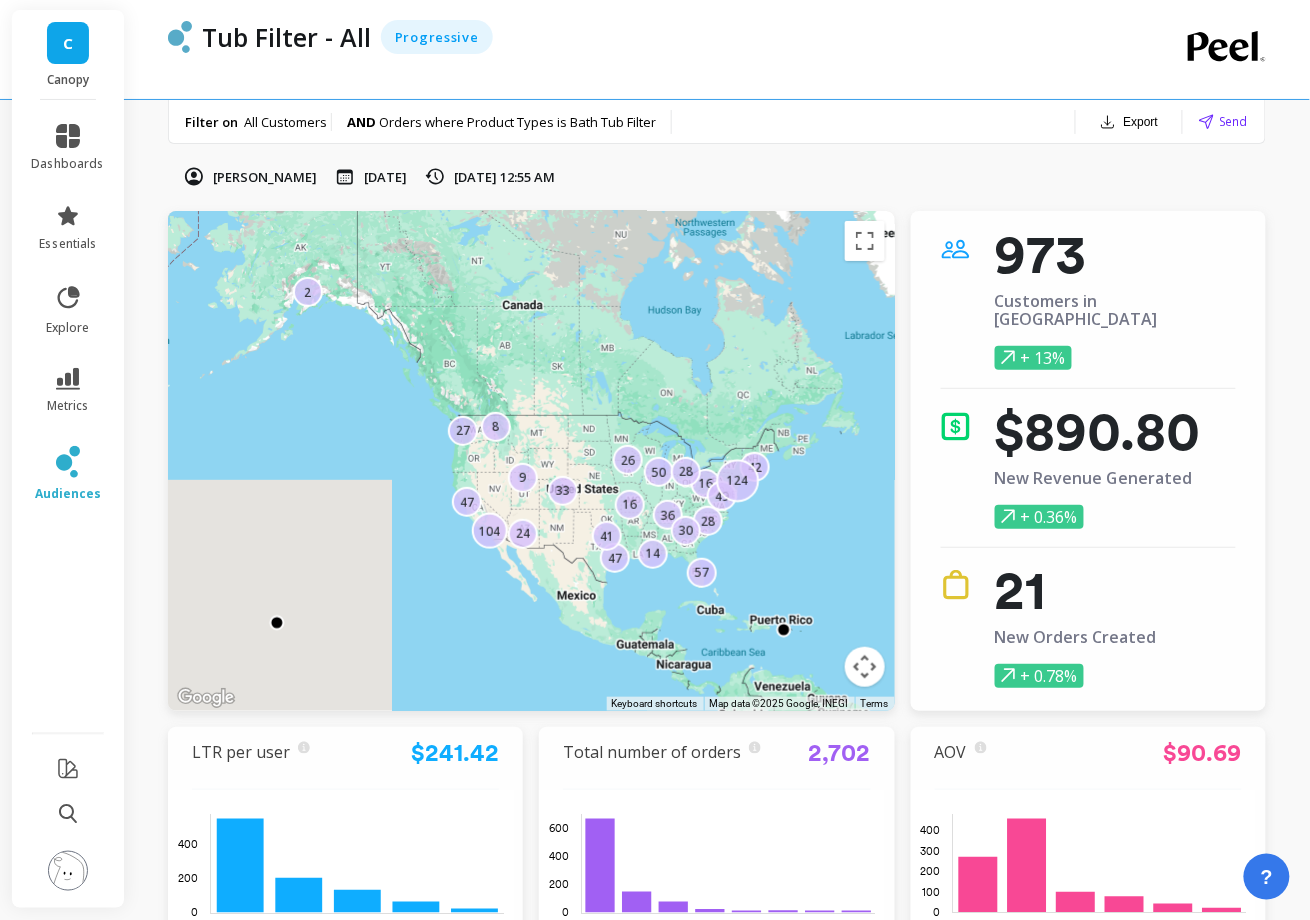click on "[DATE]" at bounding box center (385, 177) 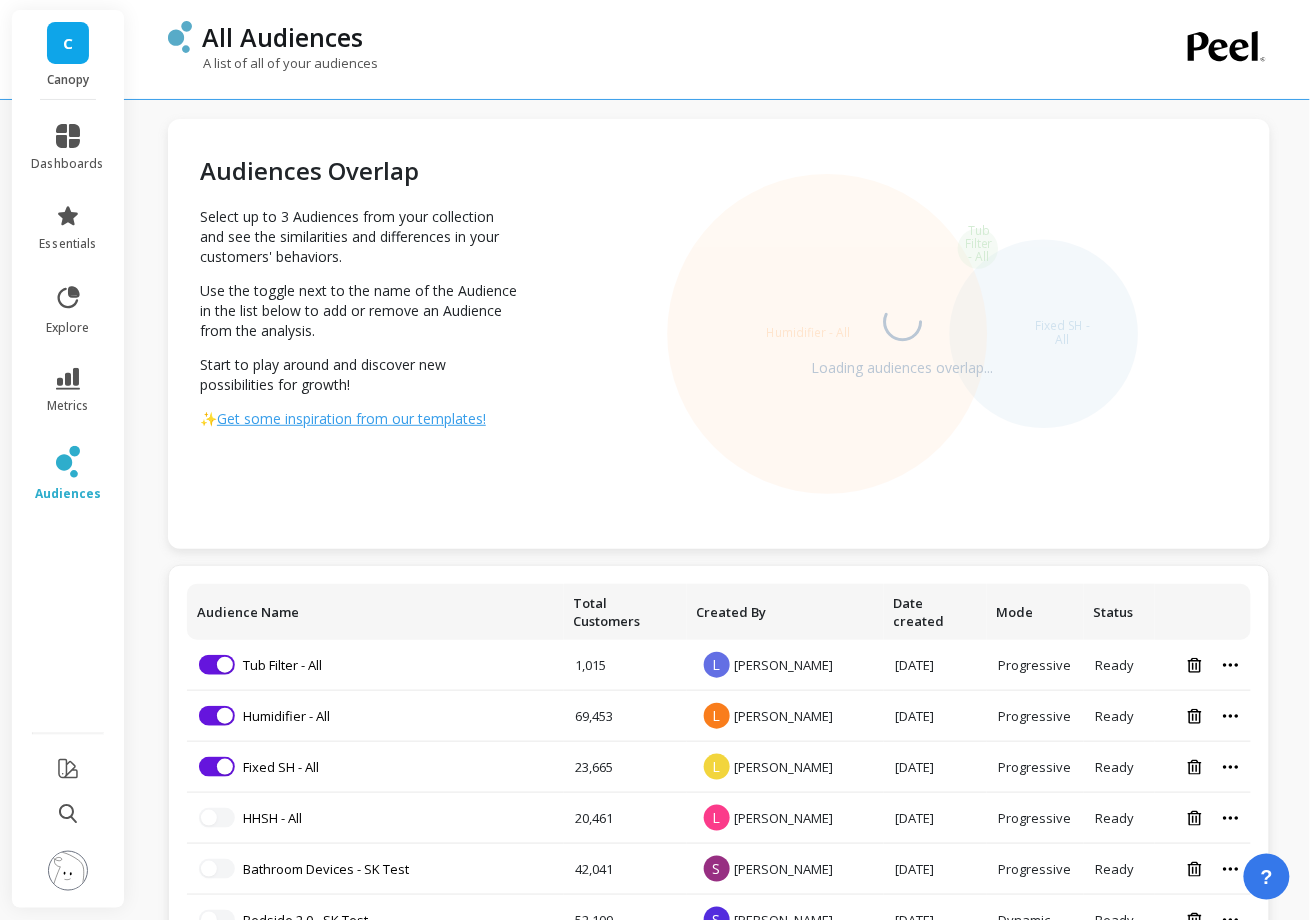 scroll, scrollTop: 16, scrollLeft: 0, axis: vertical 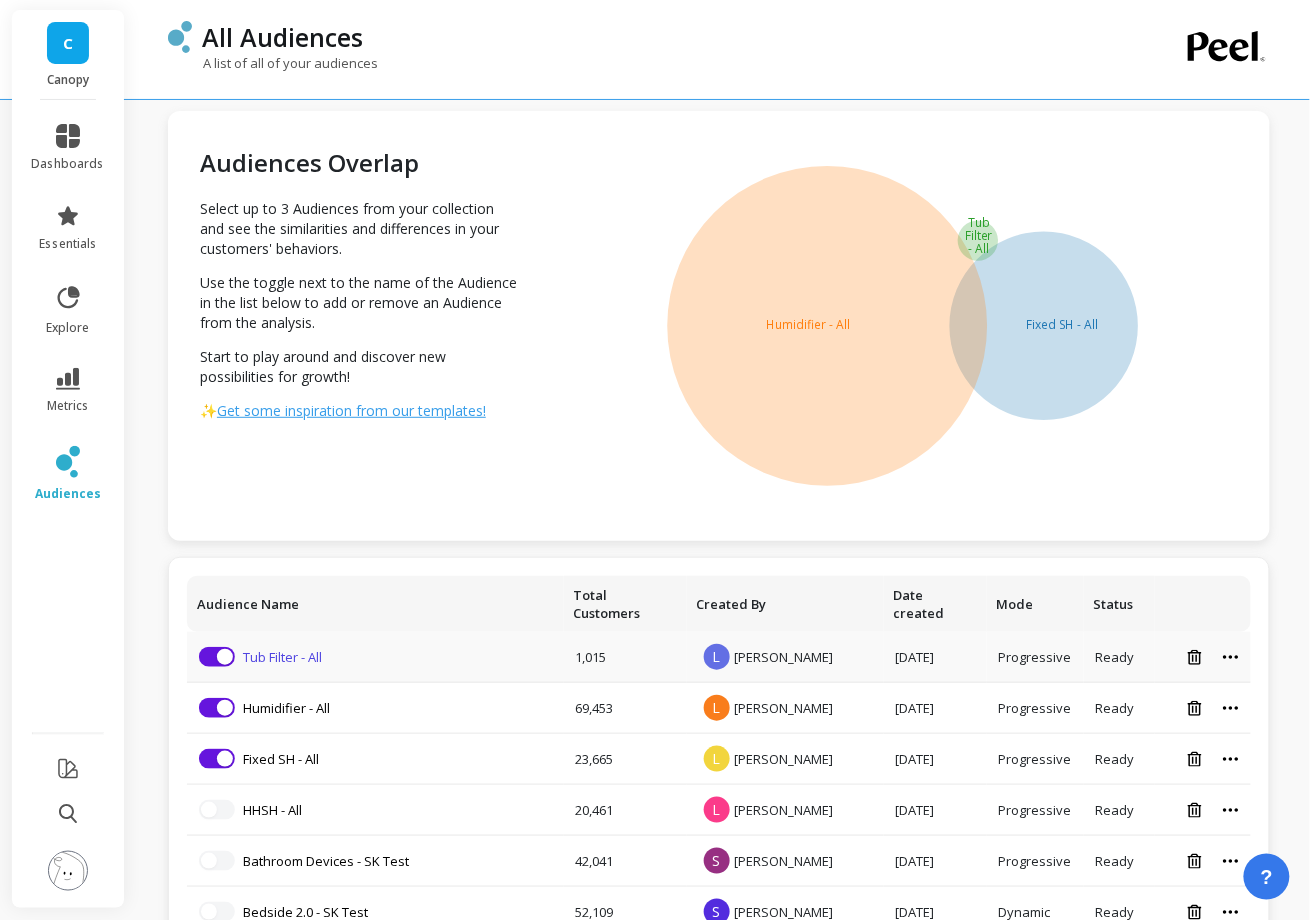 click on "Tub Filter - All" at bounding box center [282, 657] 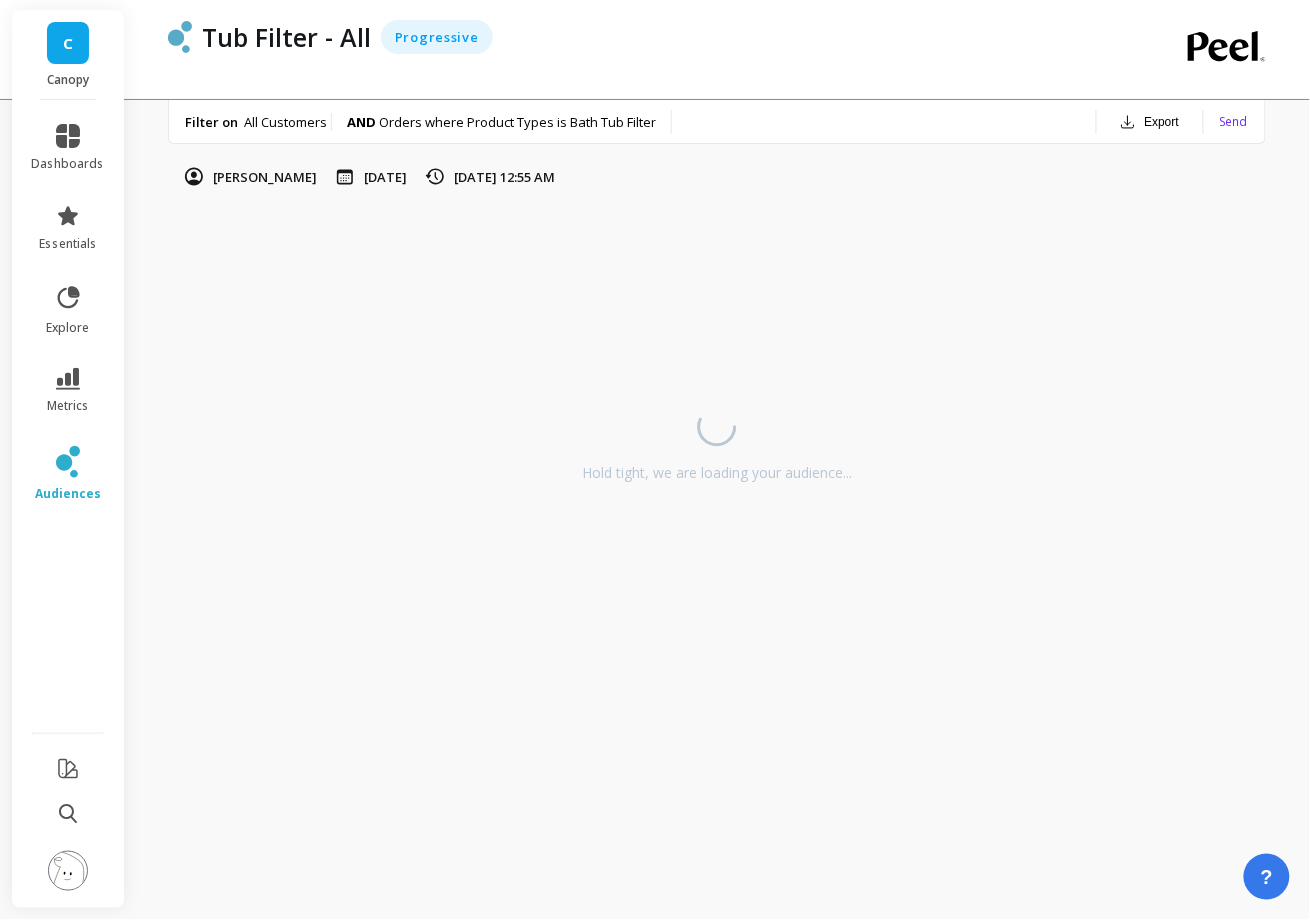 scroll, scrollTop: 0, scrollLeft: 0, axis: both 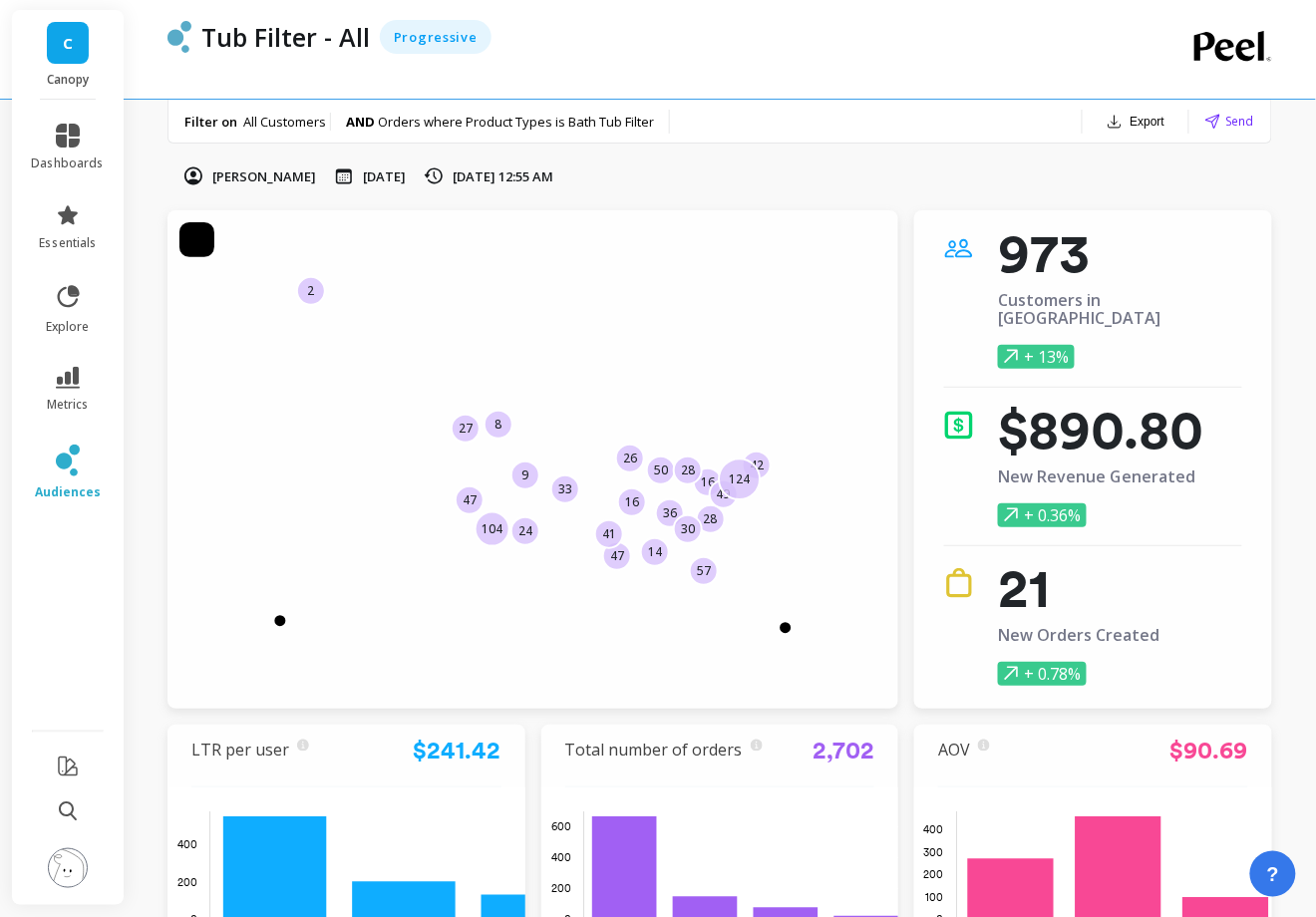 click on "AND" at bounding box center [362, 122] 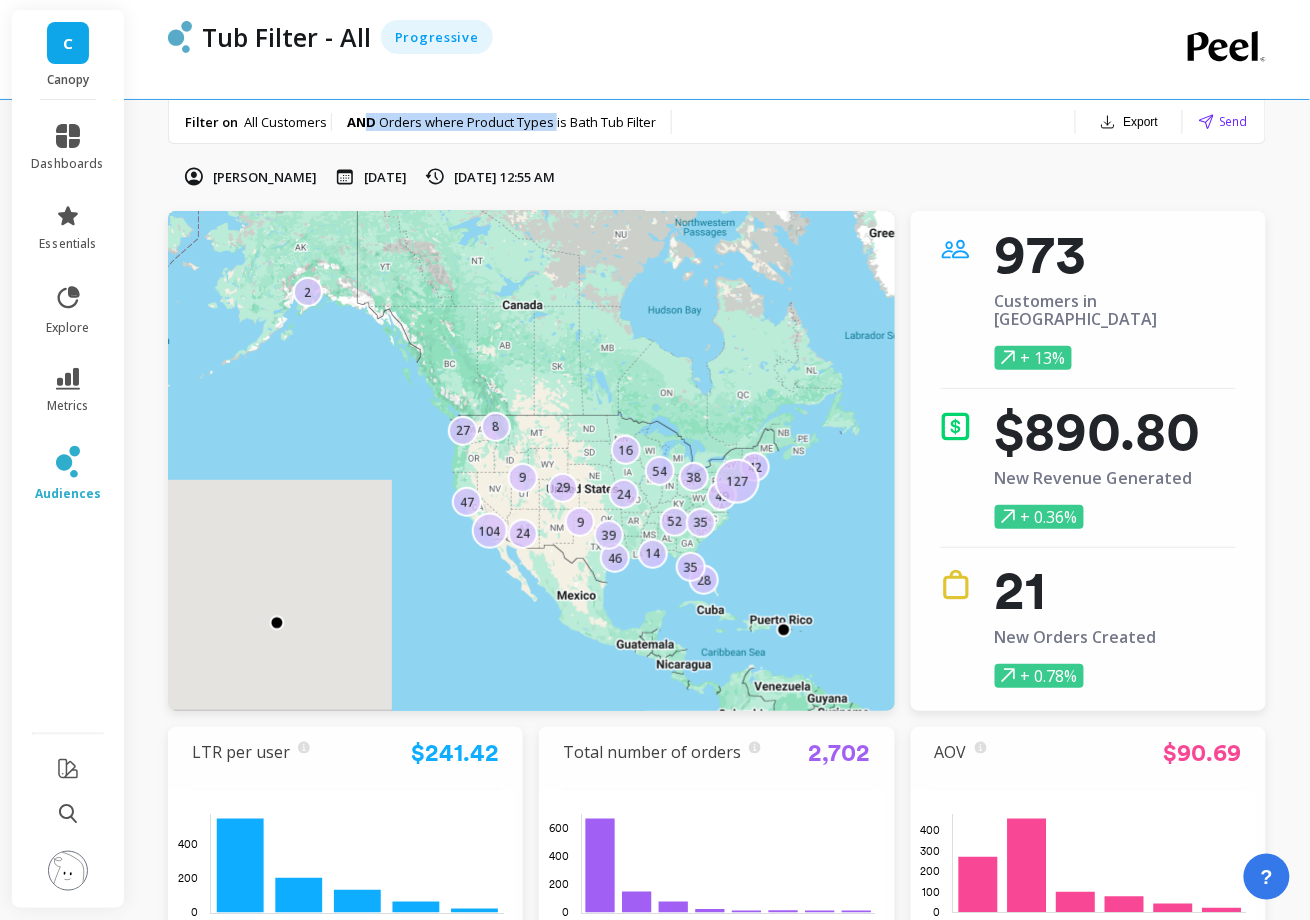 drag, startPoint x: 362, startPoint y: 127, endPoint x: 556, endPoint y: 121, distance: 194.09276 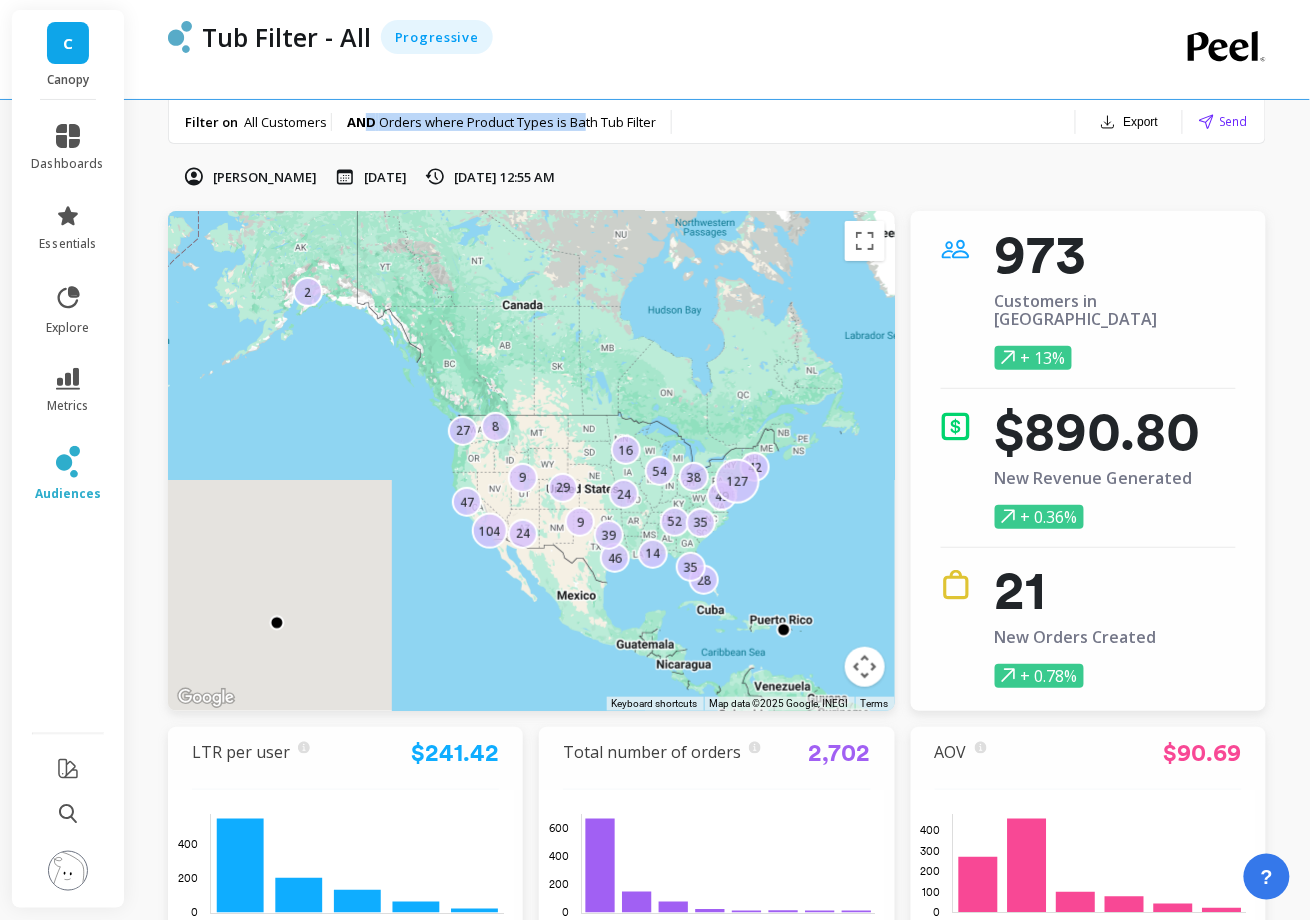 drag, startPoint x: 363, startPoint y: 126, endPoint x: 583, endPoint y: 121, distance: 220.05681 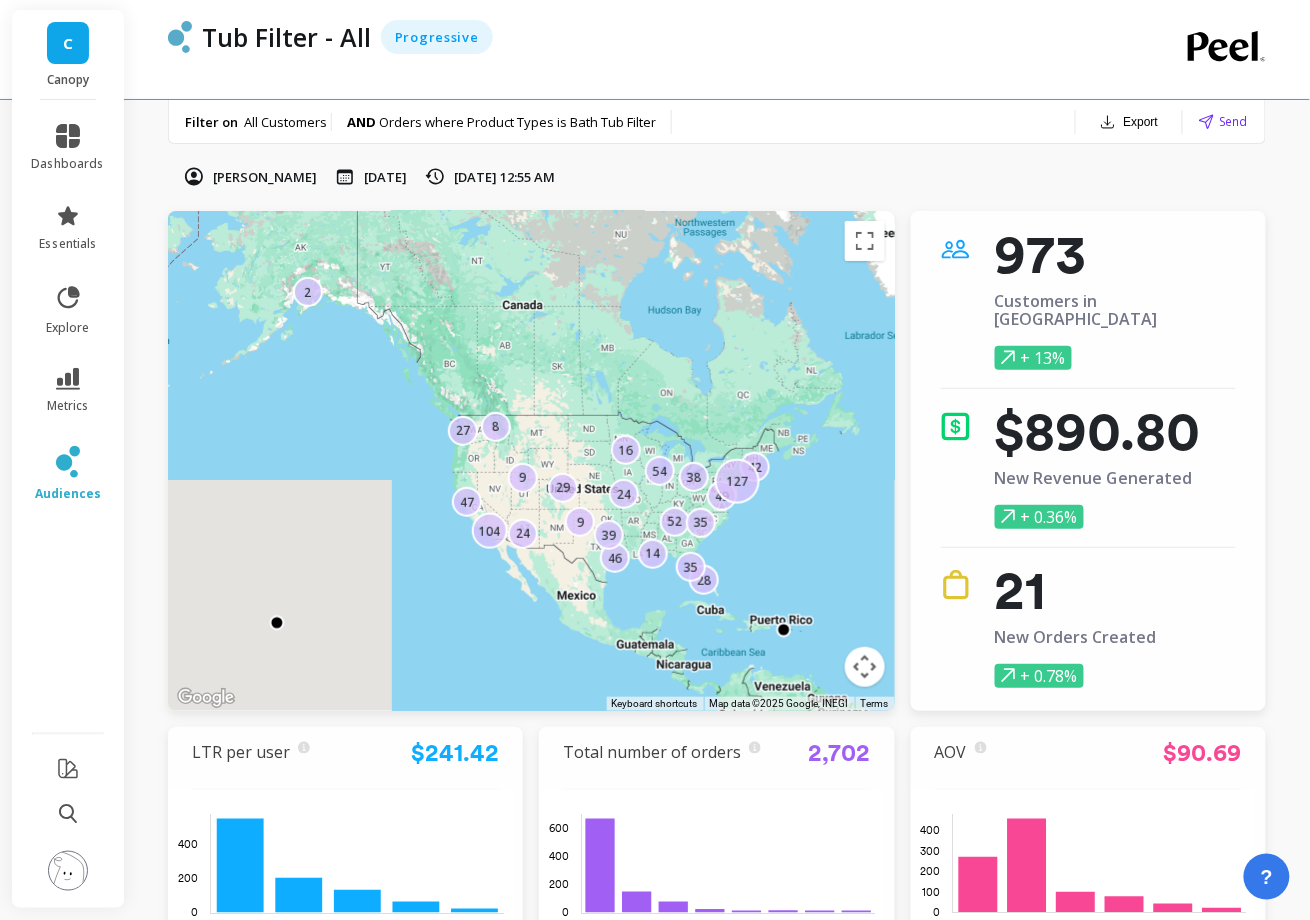 click on "Orders where Product Types is Bath Tub Filter" at bounding box center [517, 122] 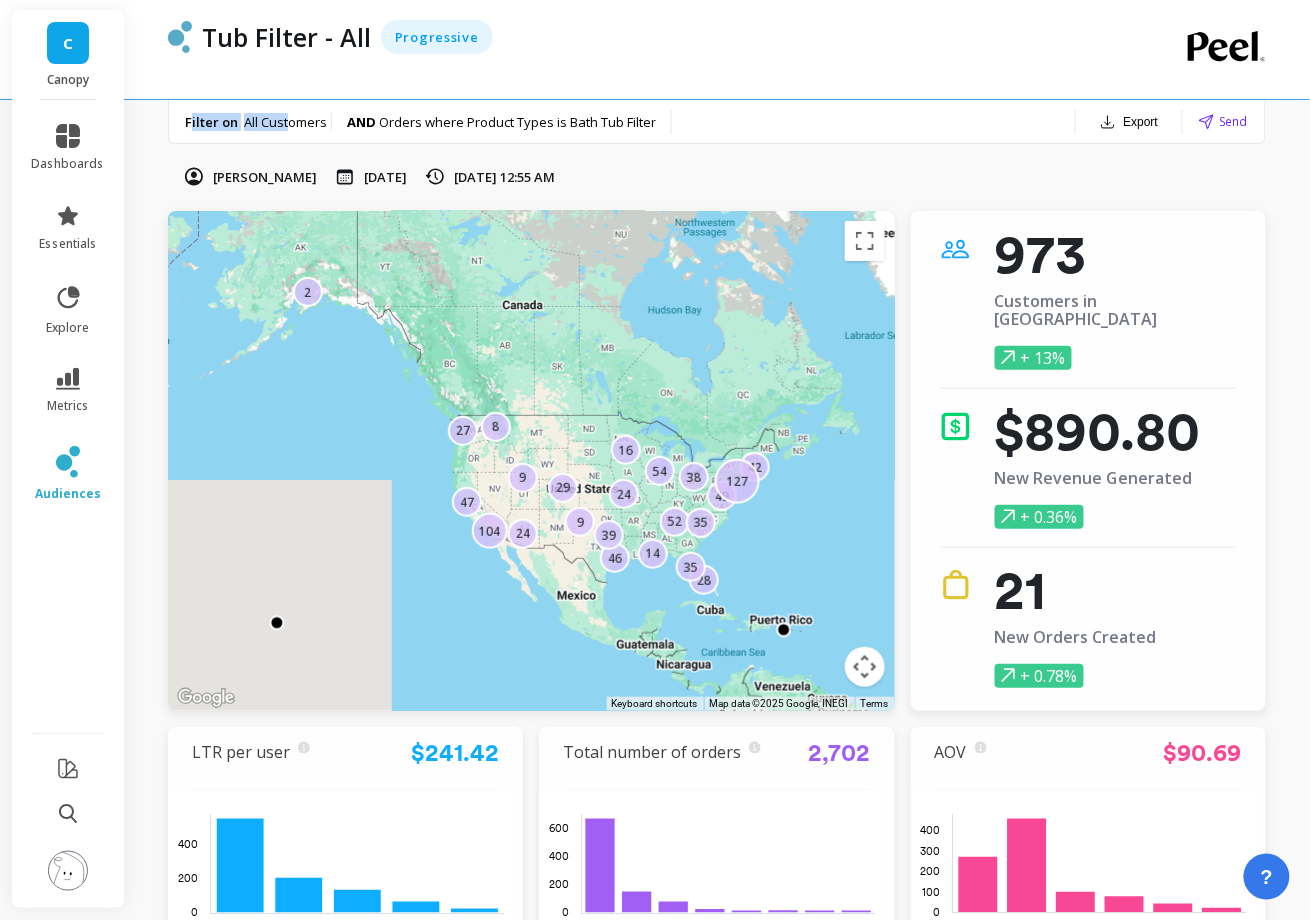 drag, startPoint x: 193, startPoint y: 122, endPoint x: 289, endPoint y: 114, distance: 96.332756 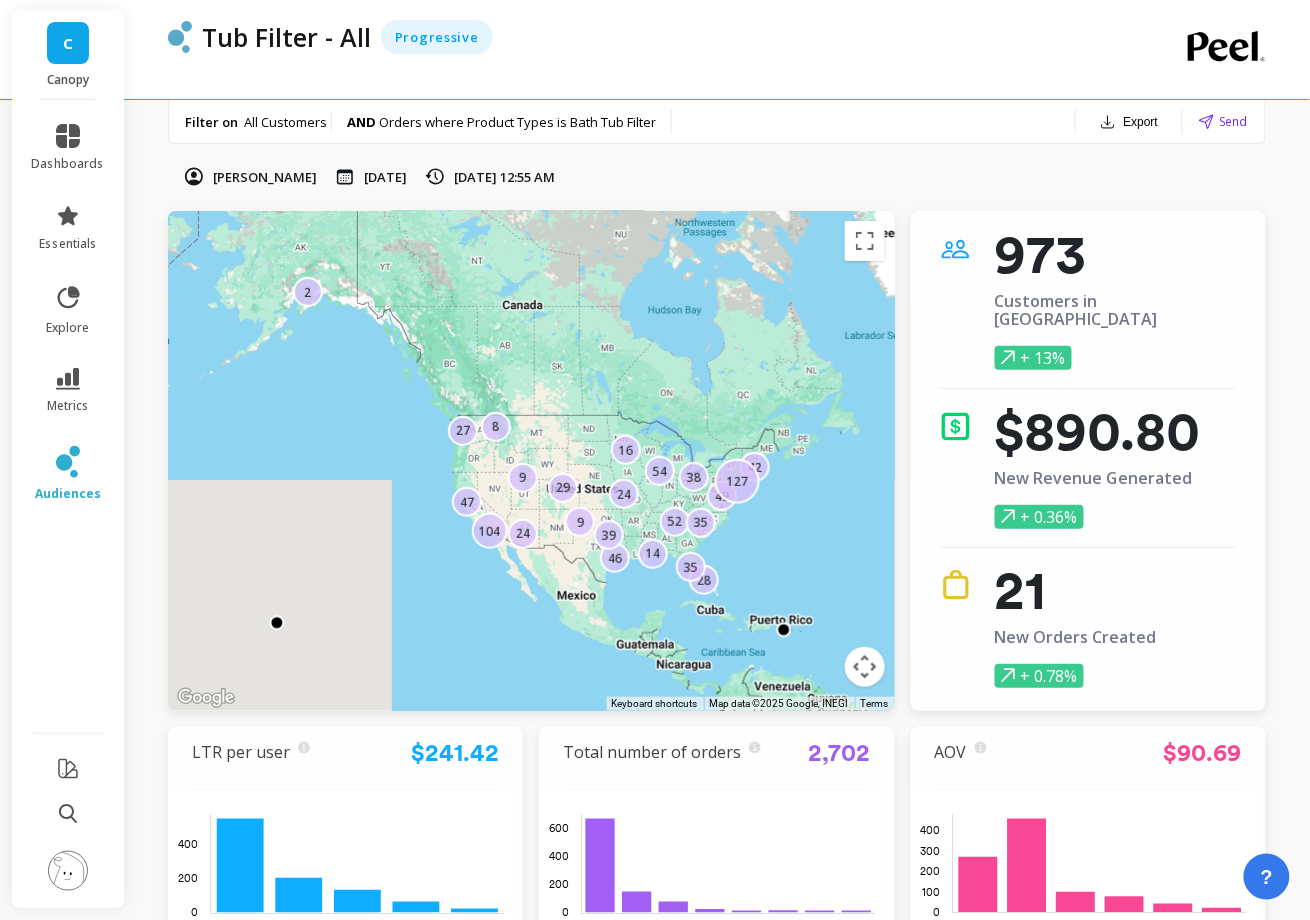 click on "Orders where Product Types is Bath Tub Filter" at bounding box center (517, 122) 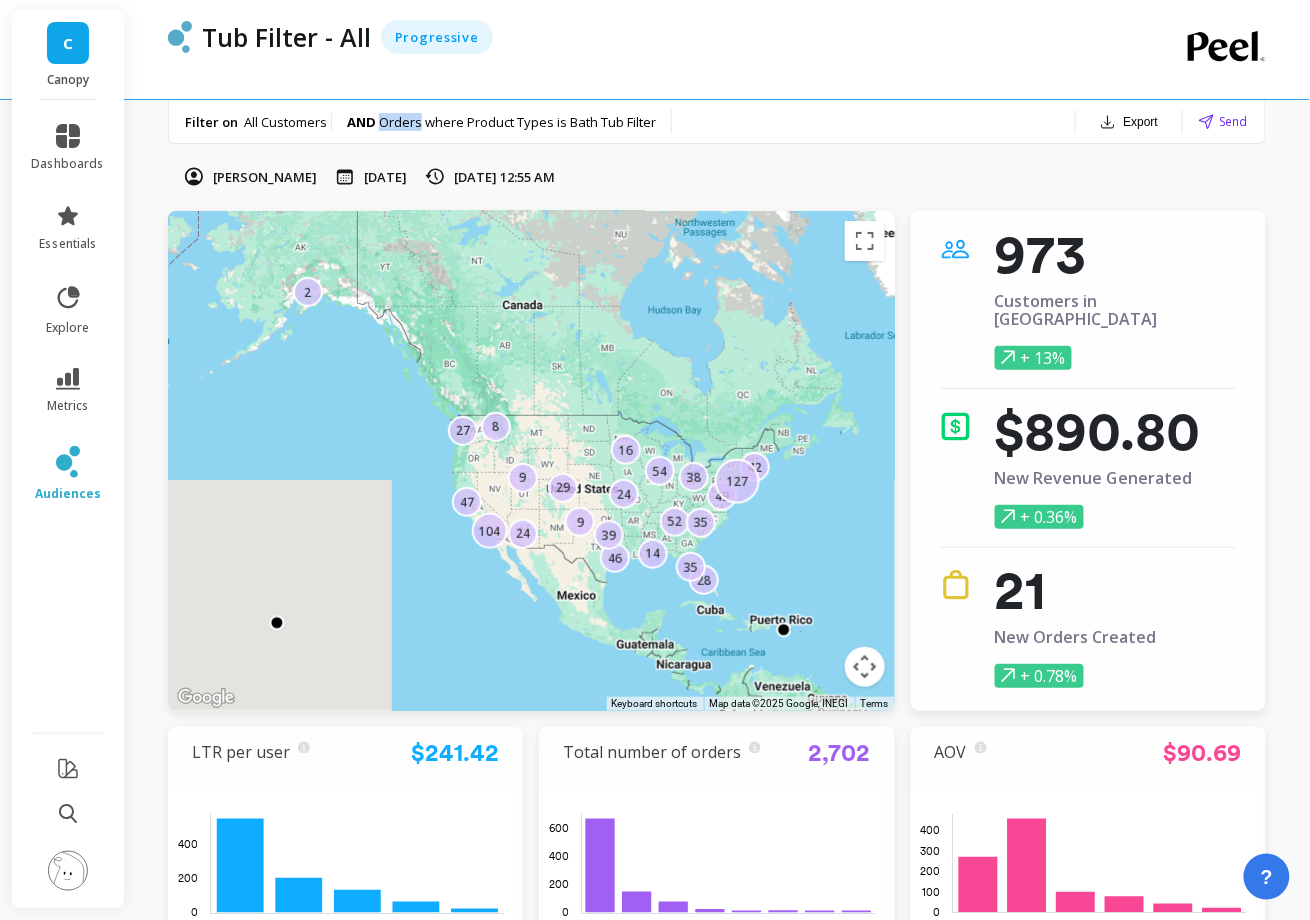 click on "Orders where Product Types is Bath Tub Filter" at bounding box center (517, 122) 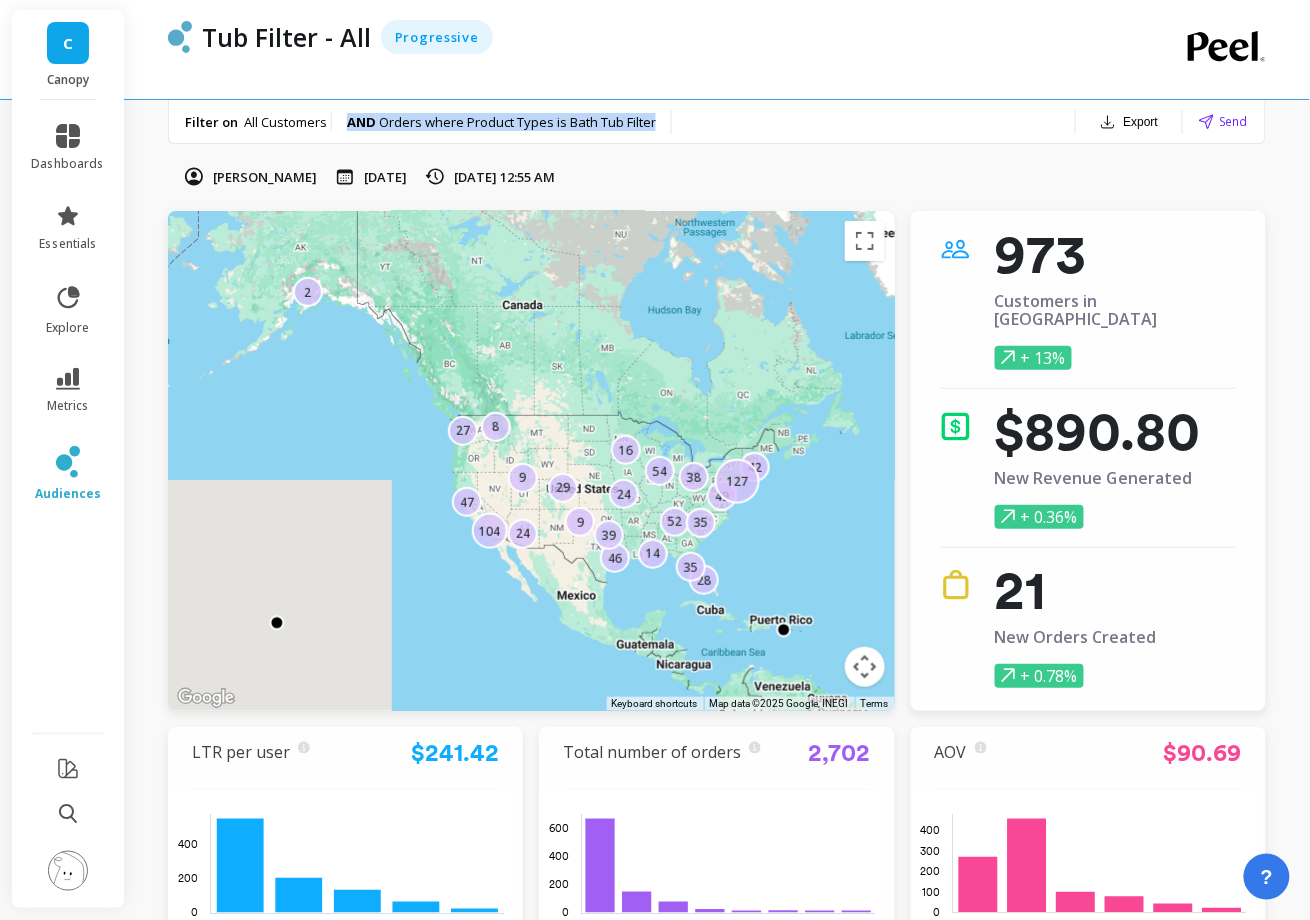 click on "Orders where Product Types is Bath Tub Filter" at bounding box center [517, 122] 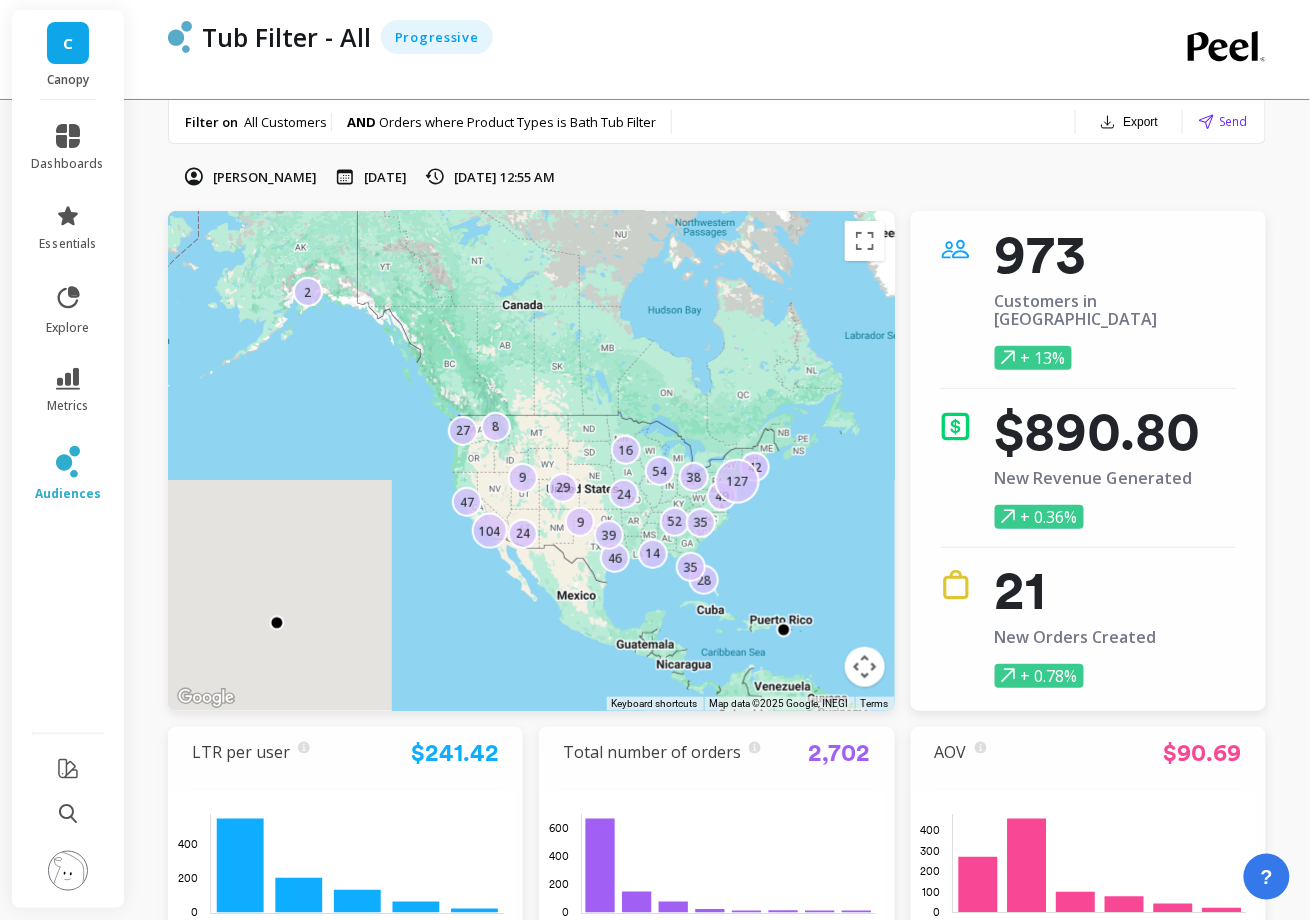 click on "Filter on All Customers AND   Orders where Product Types is Bath Tub Filter Export
Send" at bounding box center [717, 122] 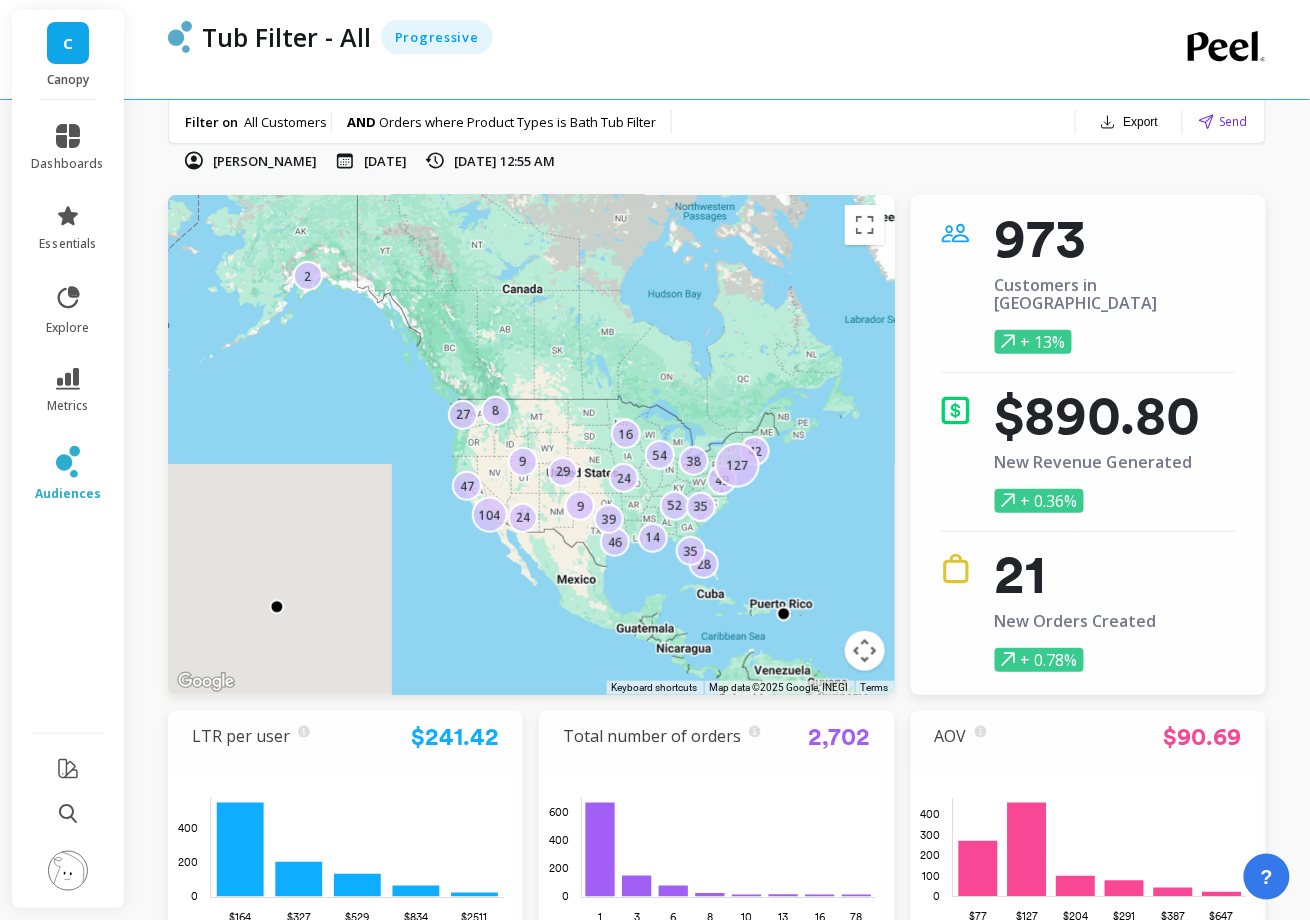 click at bounding box center [180, 37] 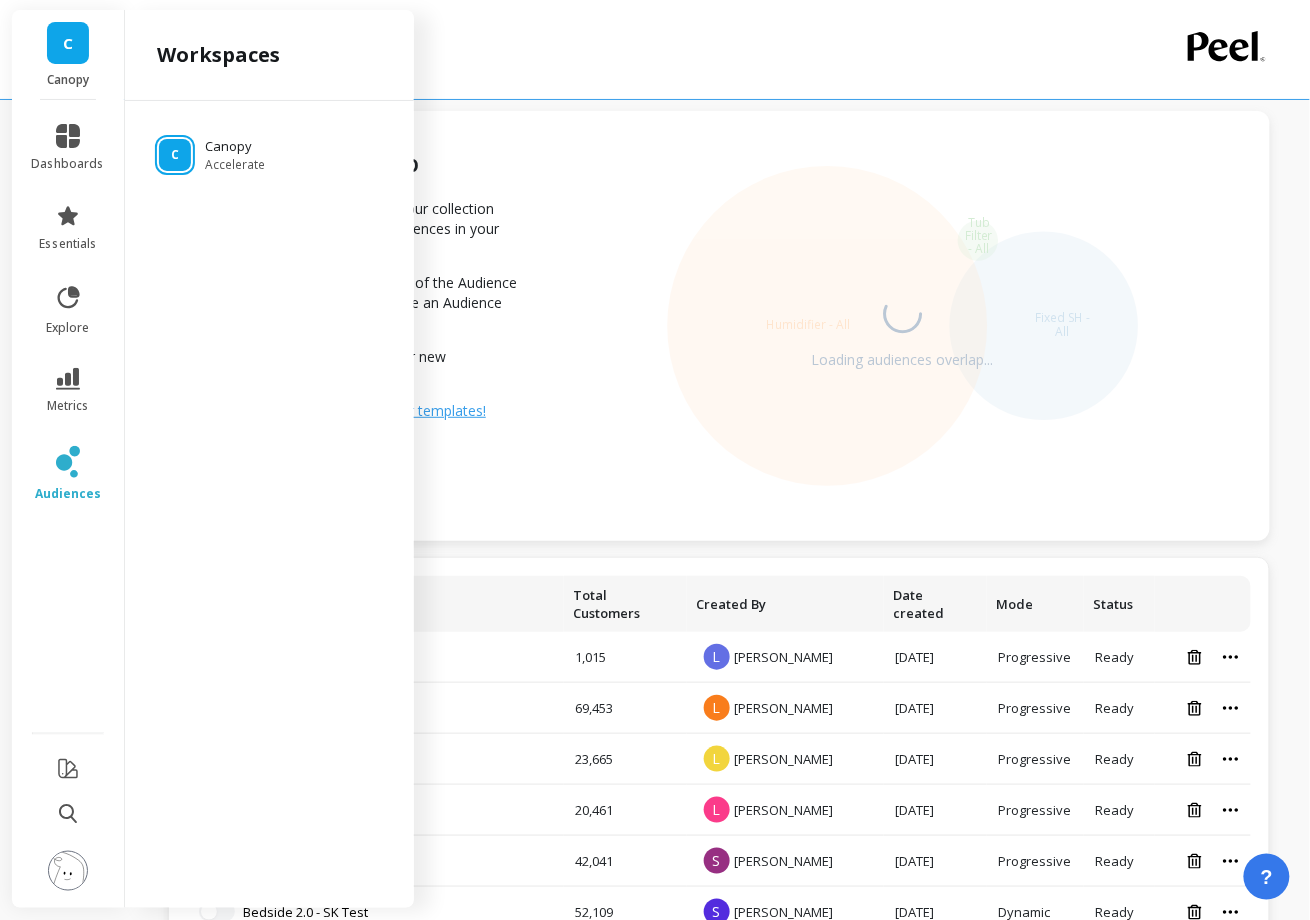 click on "Loading audiences overlap..." at bounding box center [902, 326] 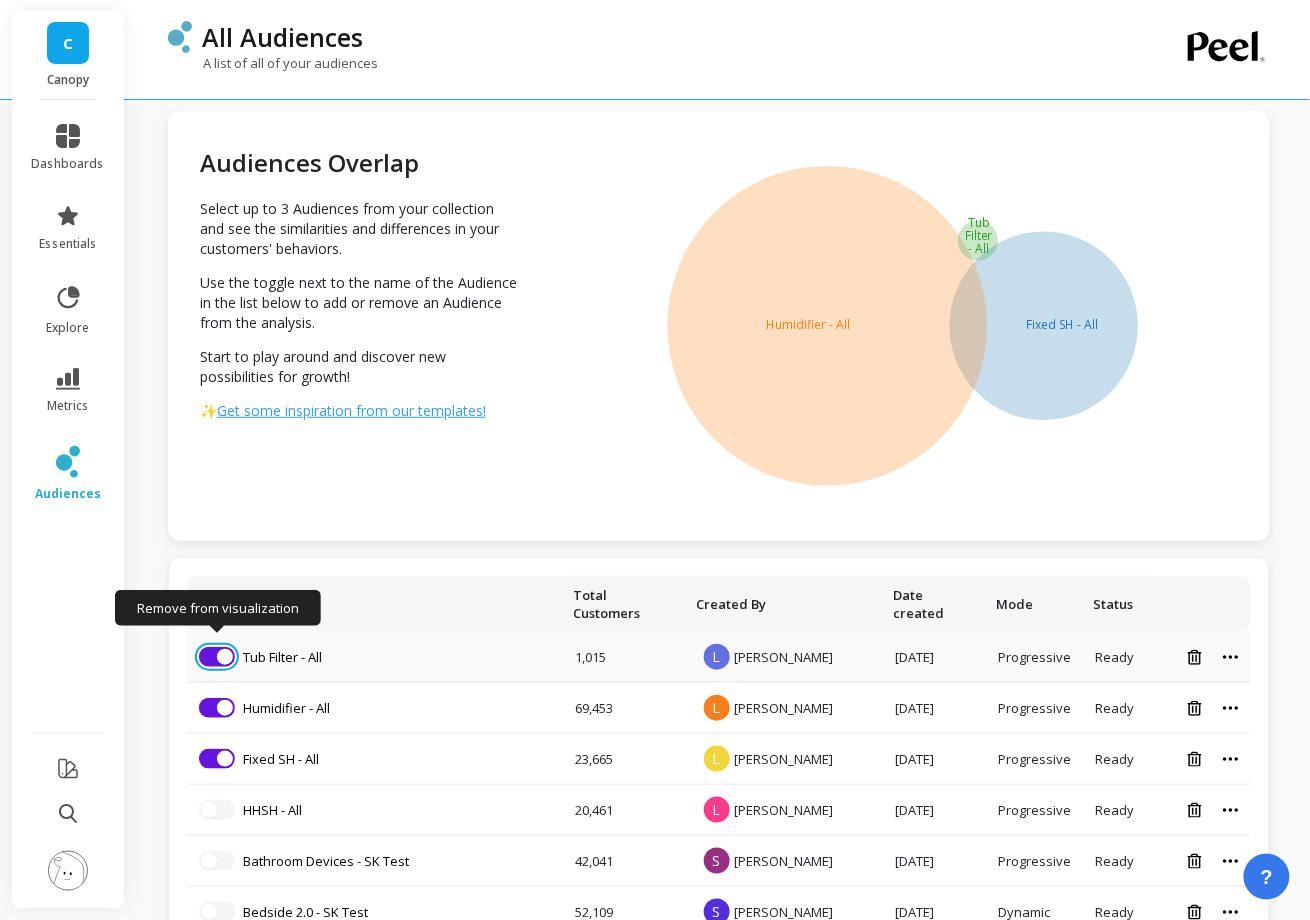click at bounding box center (225, 657) 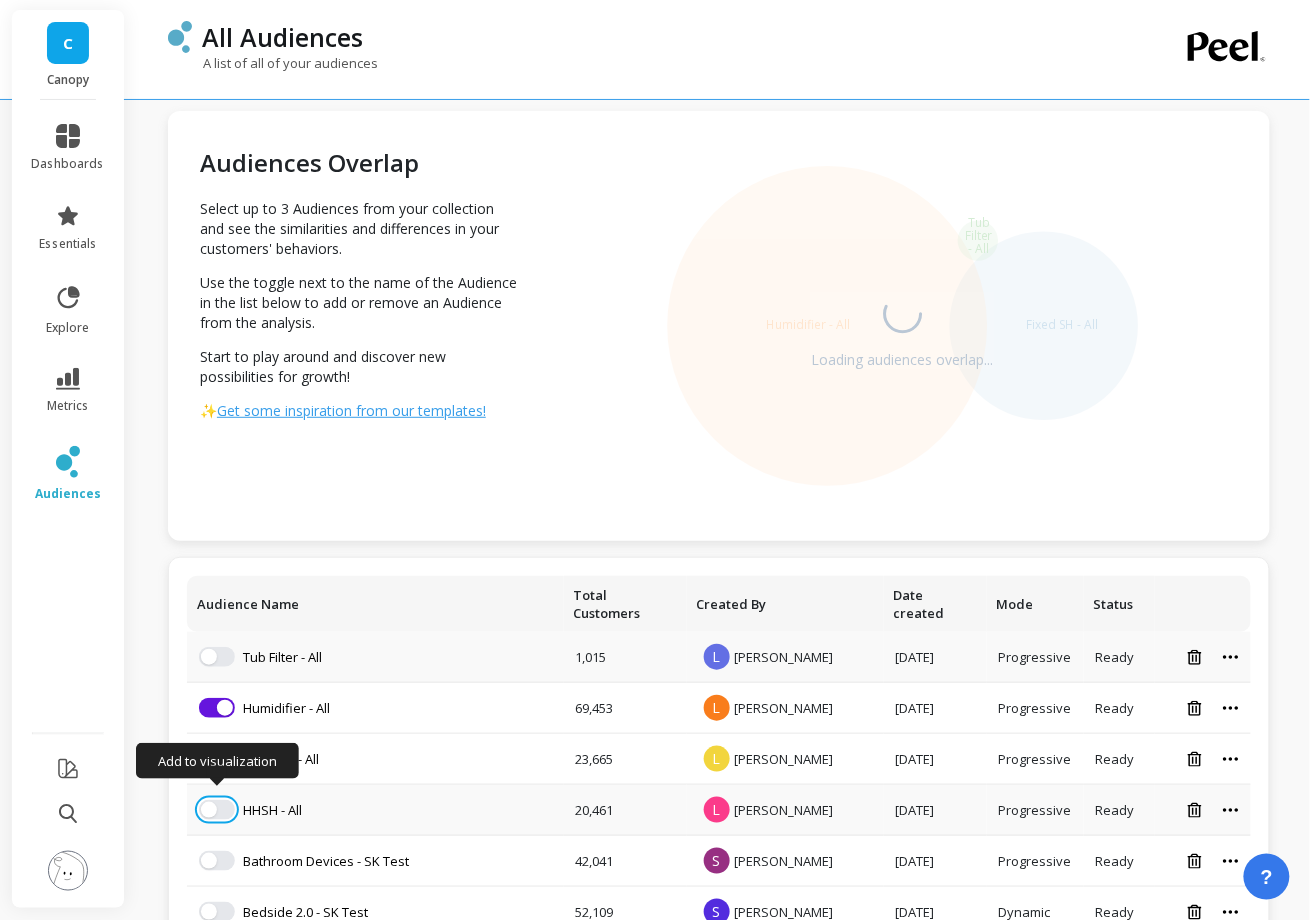 click at bounding box center (209, 810) 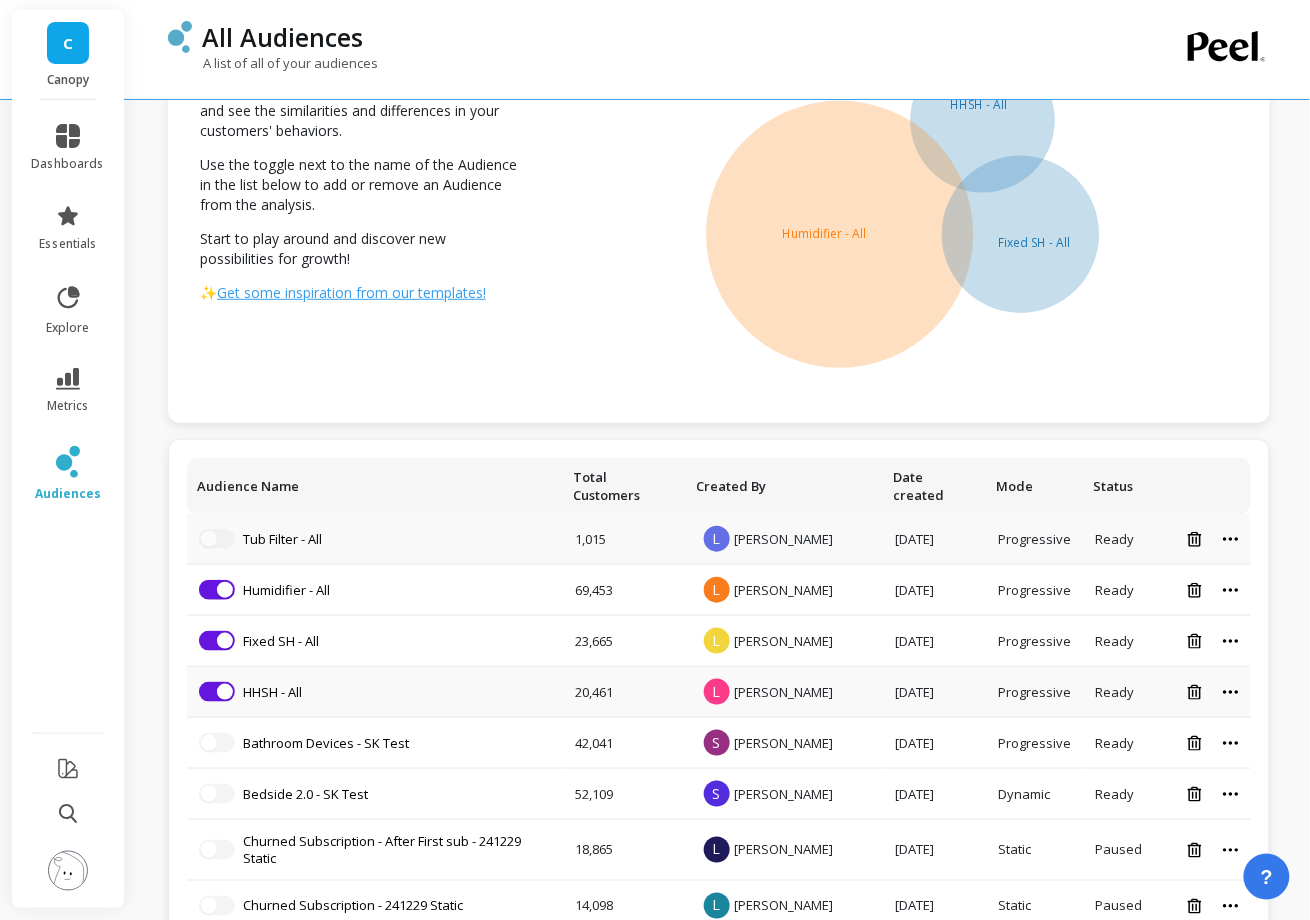 scroll, scrollTop: 96, scrollLeft: 0, axis: vertical 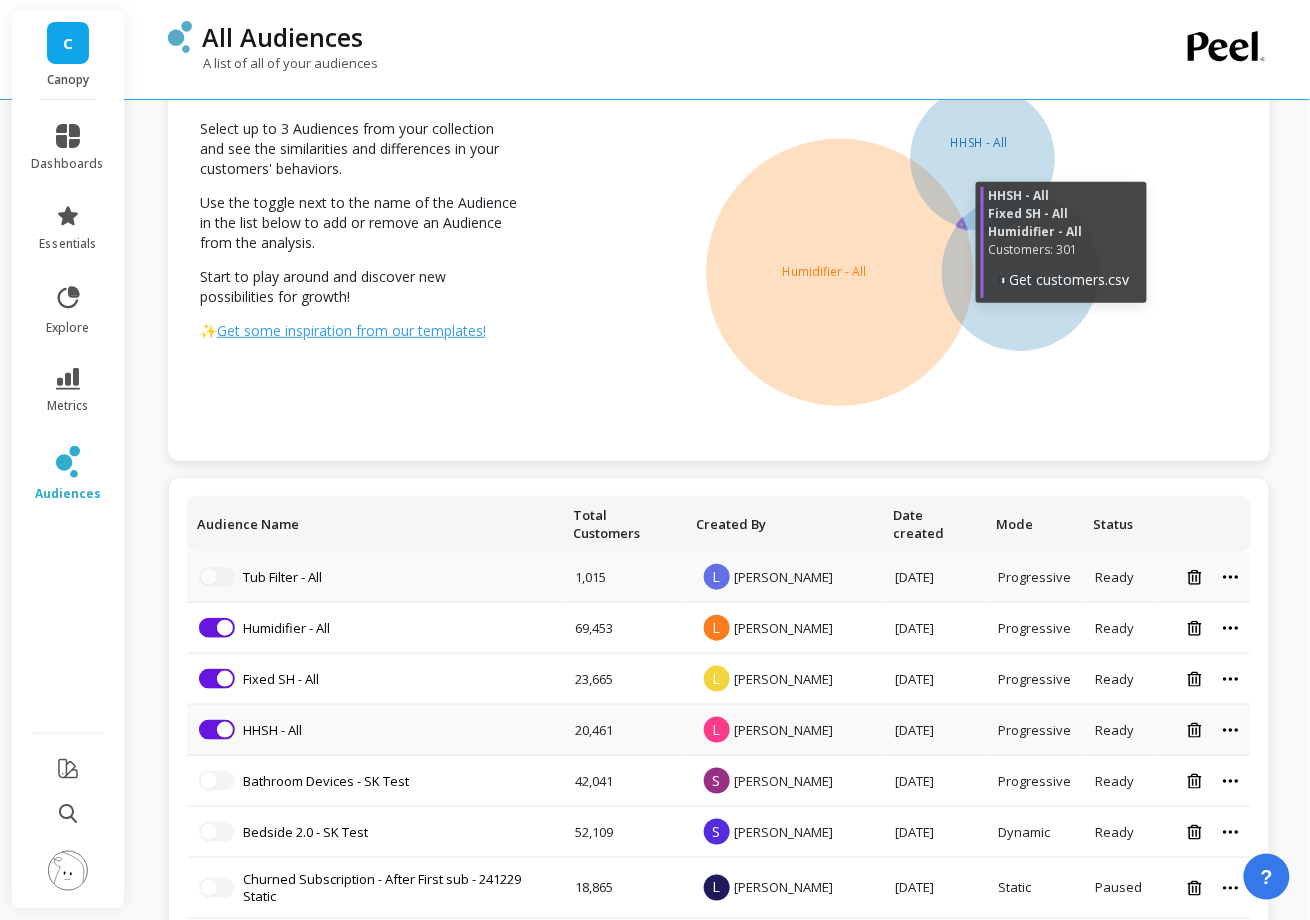click 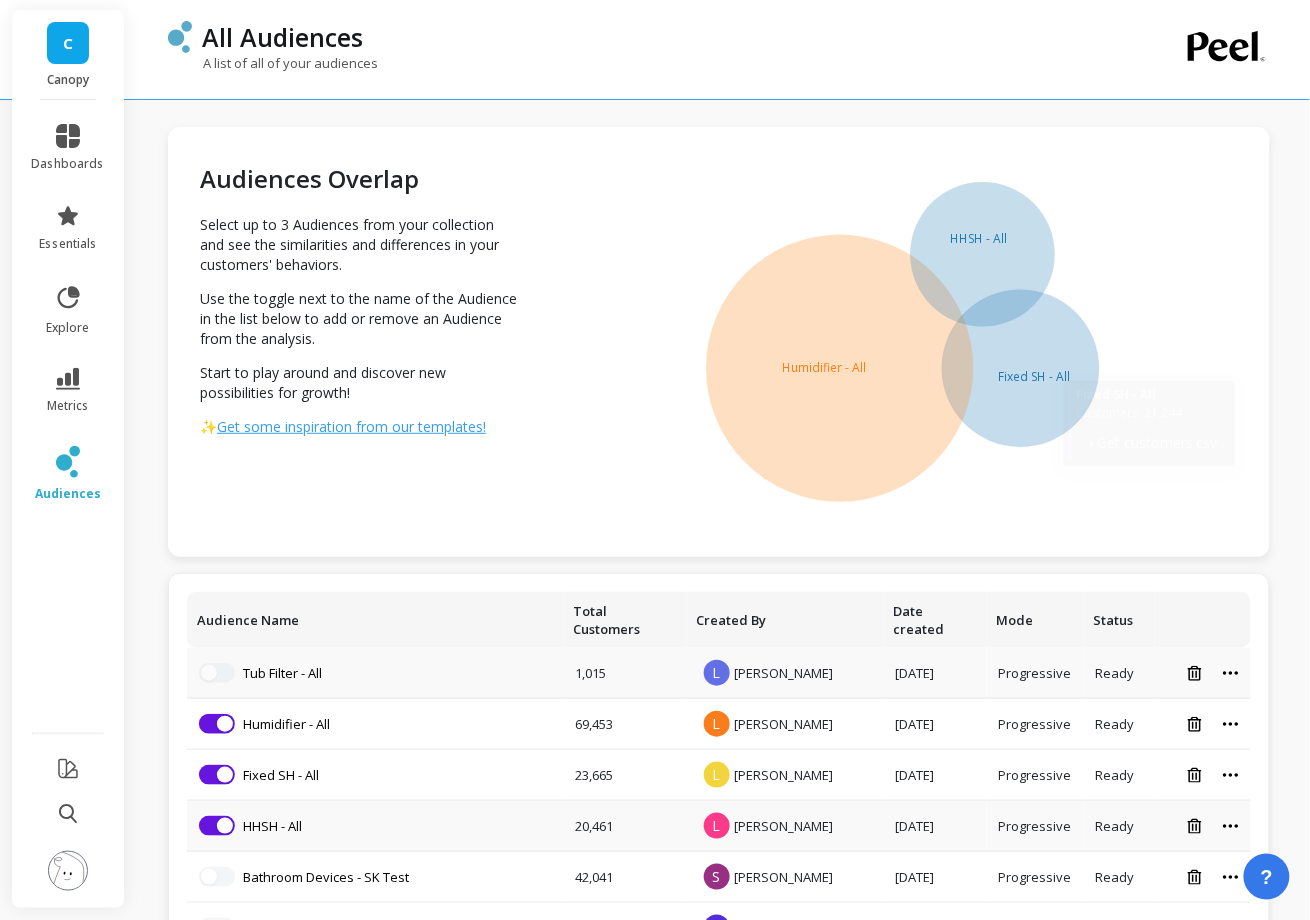 scroll, scrollTop: 8, scrollLeft: 0, axis: vertical 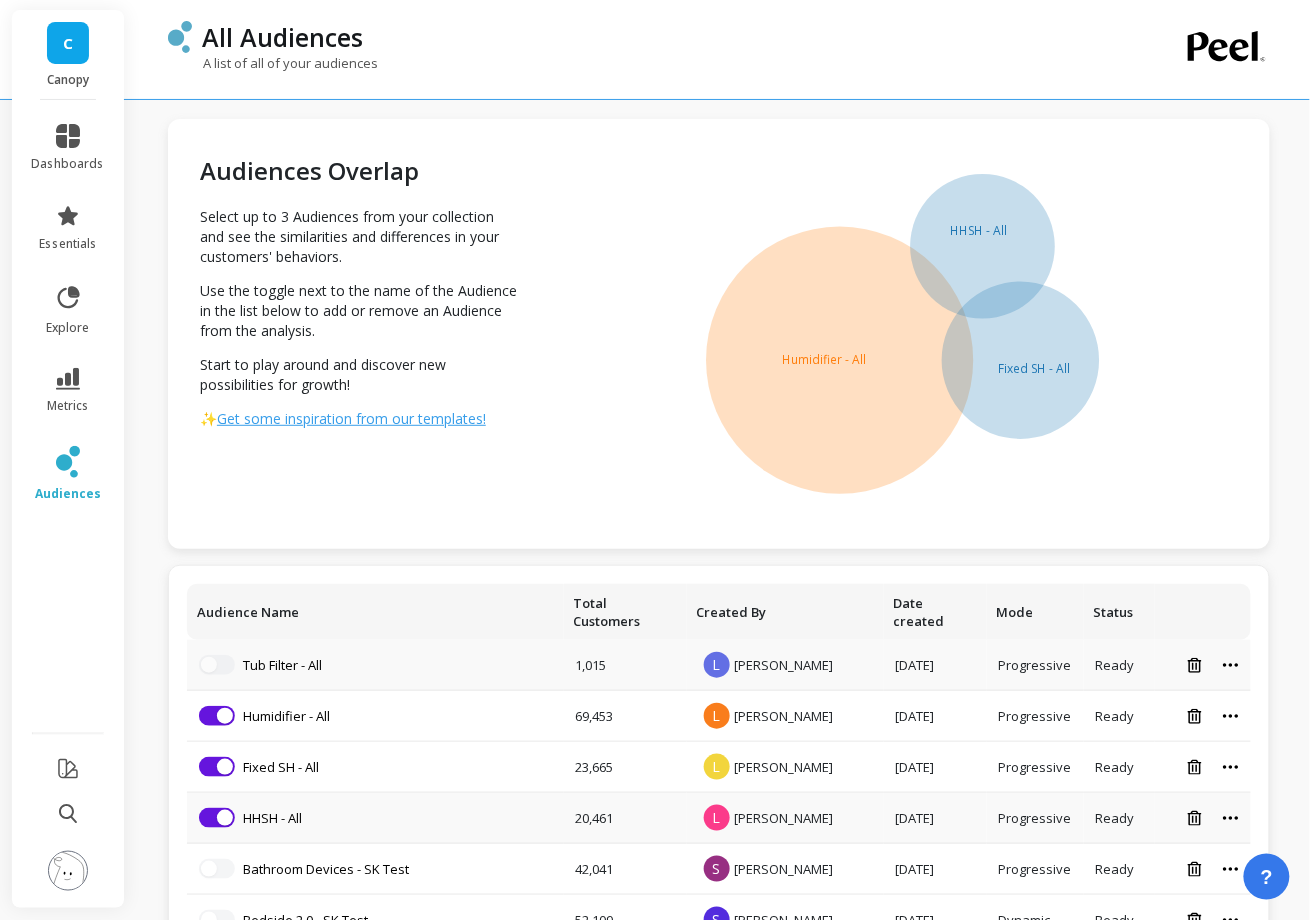 click on "Audiences Overlap Select up to 3 Audiences from your collection and see the similarities and differences in your customers' behaviors. Use the toggle next to the name of the Audience in the list below to add or remove an Audience from the analysis. Start to play around and discover new possibilities for growth! ✨  Get some inspiration from our templates!" at bounding box center [351, 334] 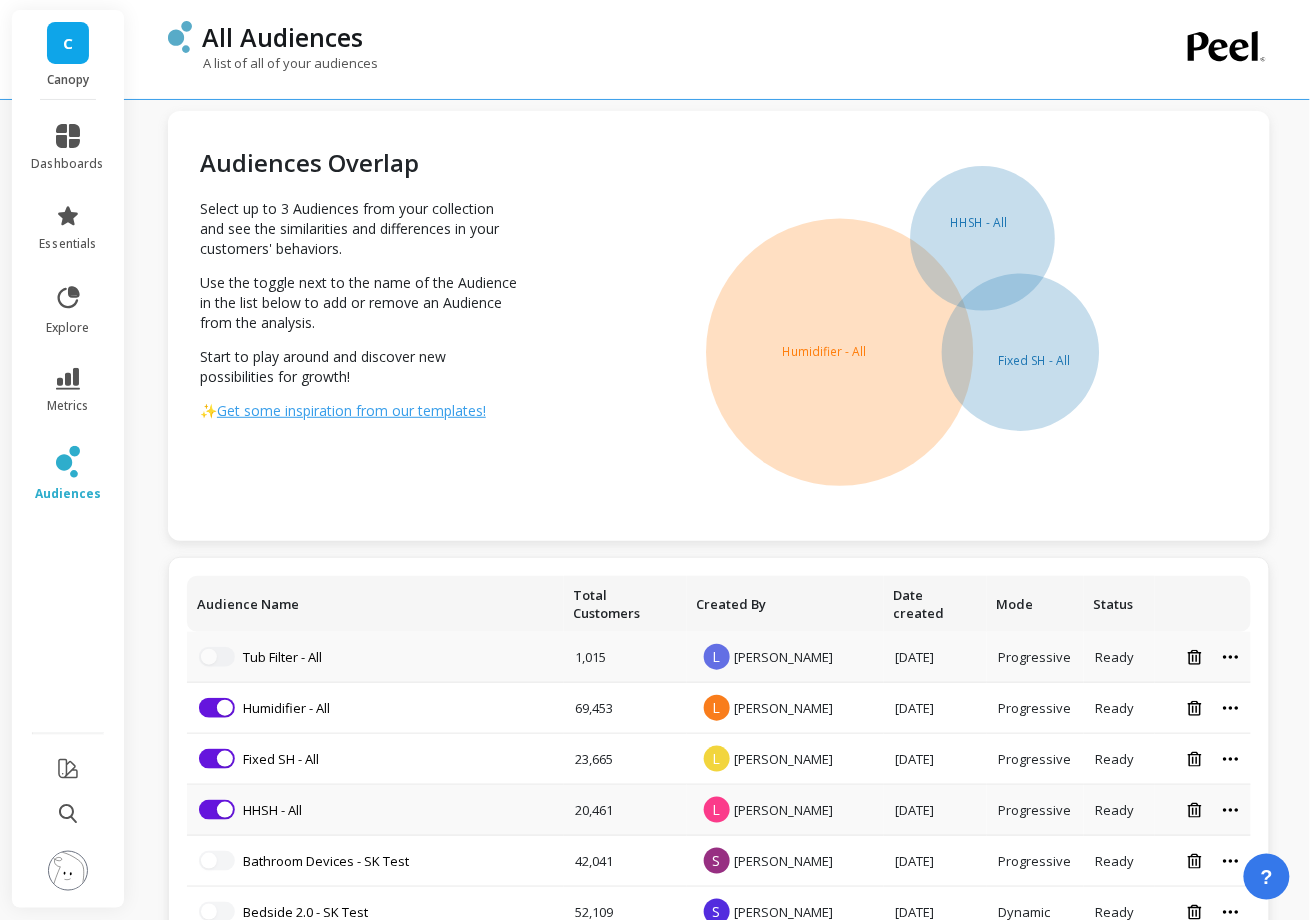 scroll, scrollTop: 25, scrollLeft: 0, axis: vertical 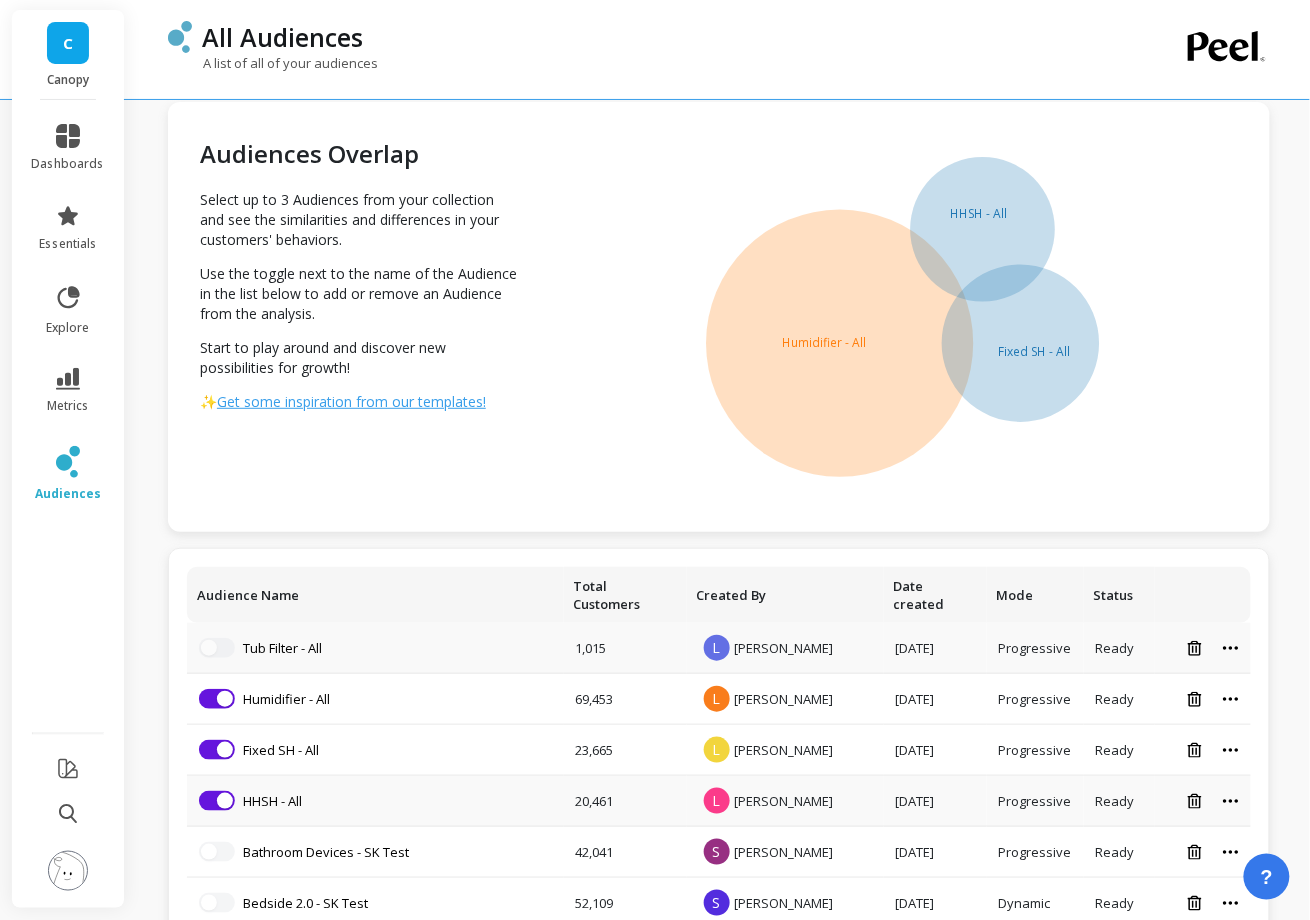 click on "Remove from visualization HHSH - All" at bounding box center (375, 801) 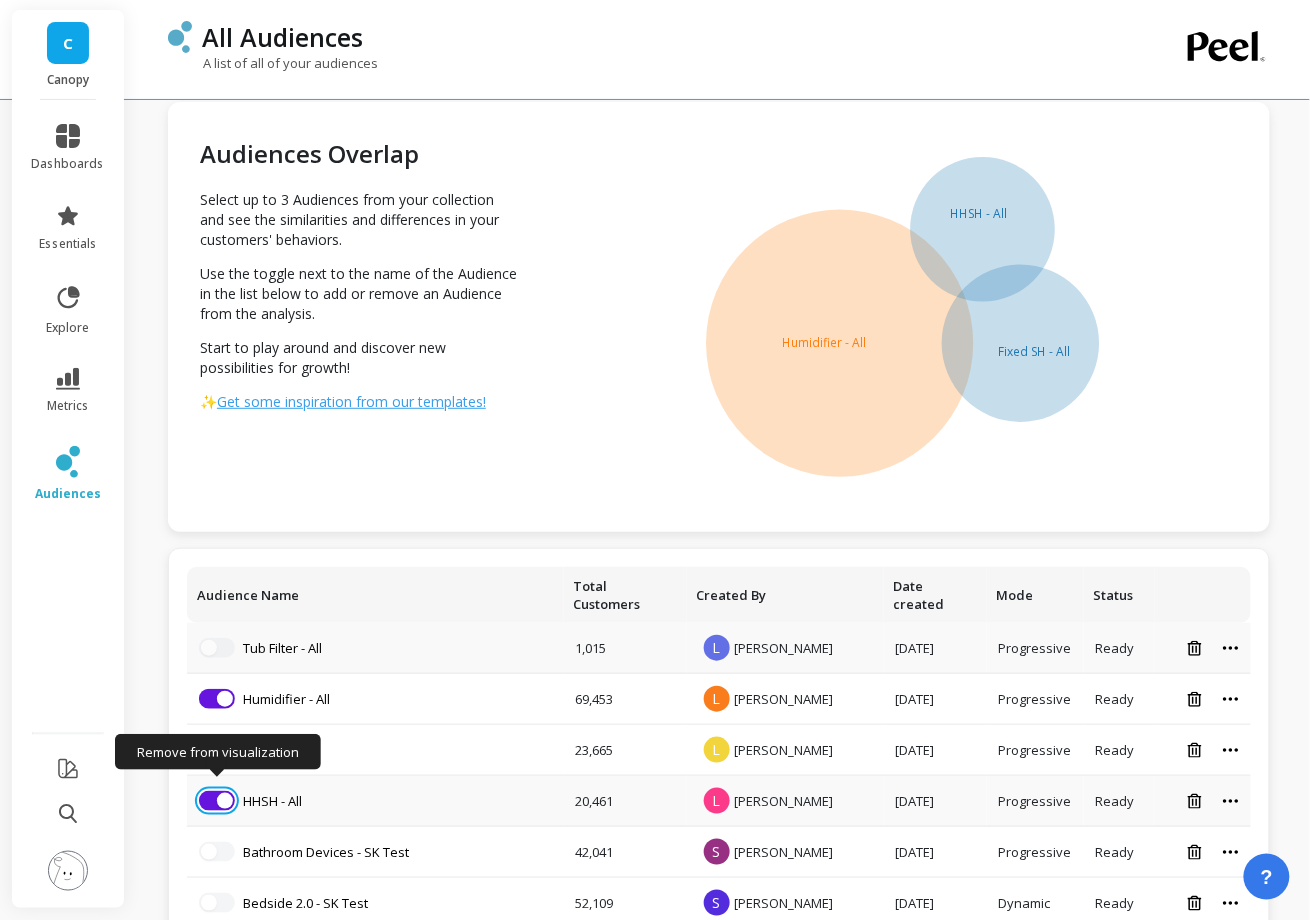 click at bounding box center (225, 801) 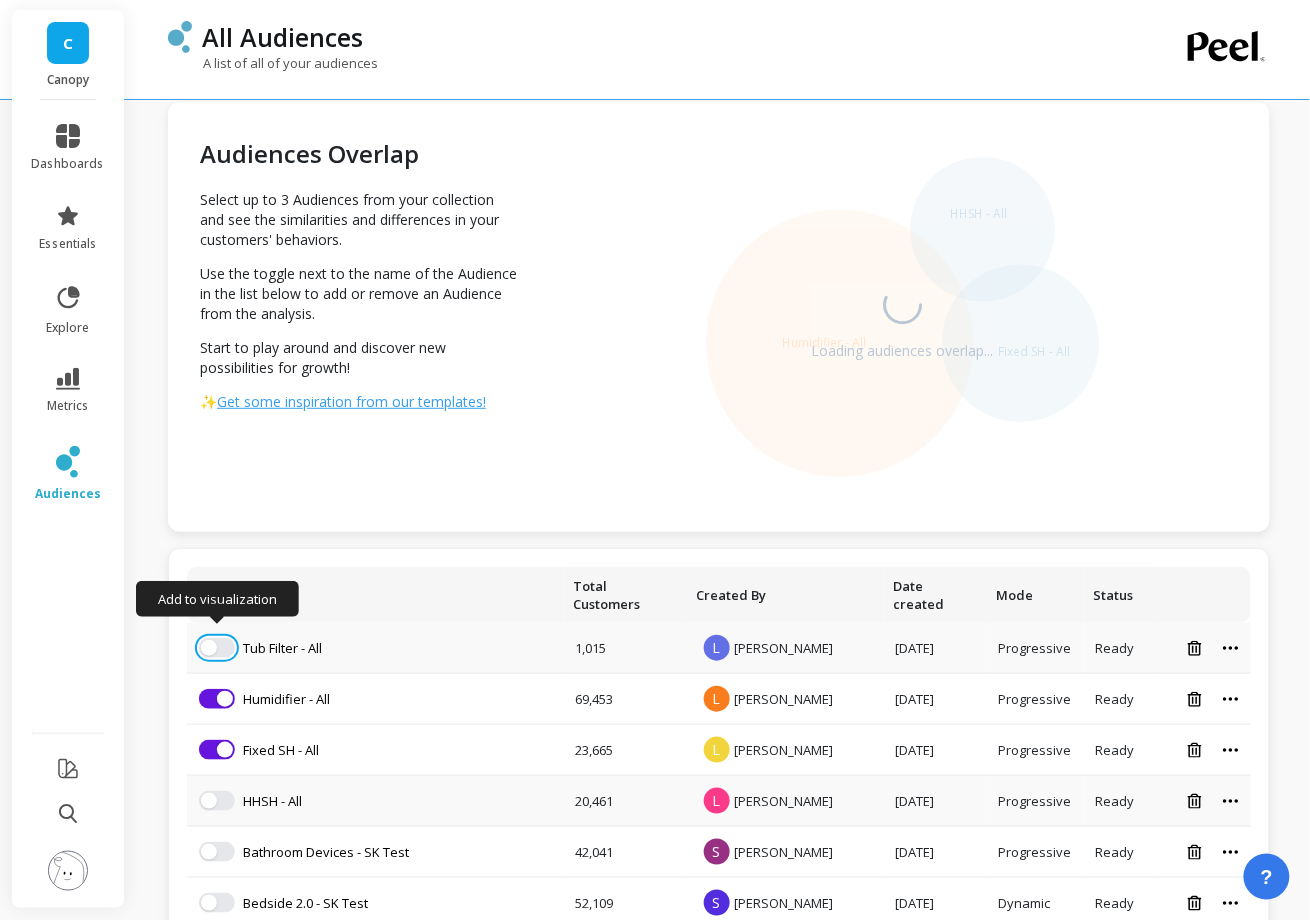 click at bounding box center (217, 648) 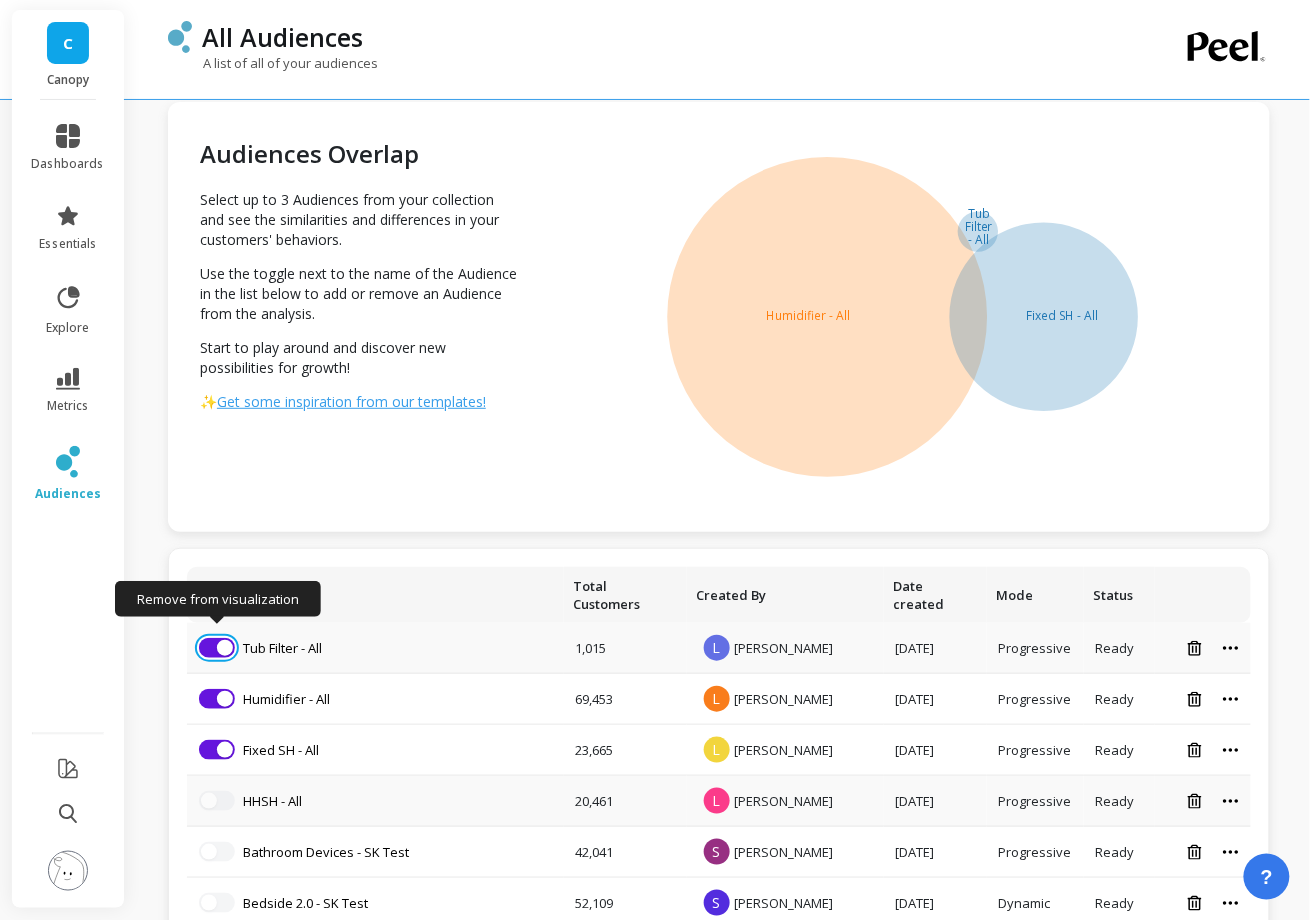 click at bounding box center [225, 648] 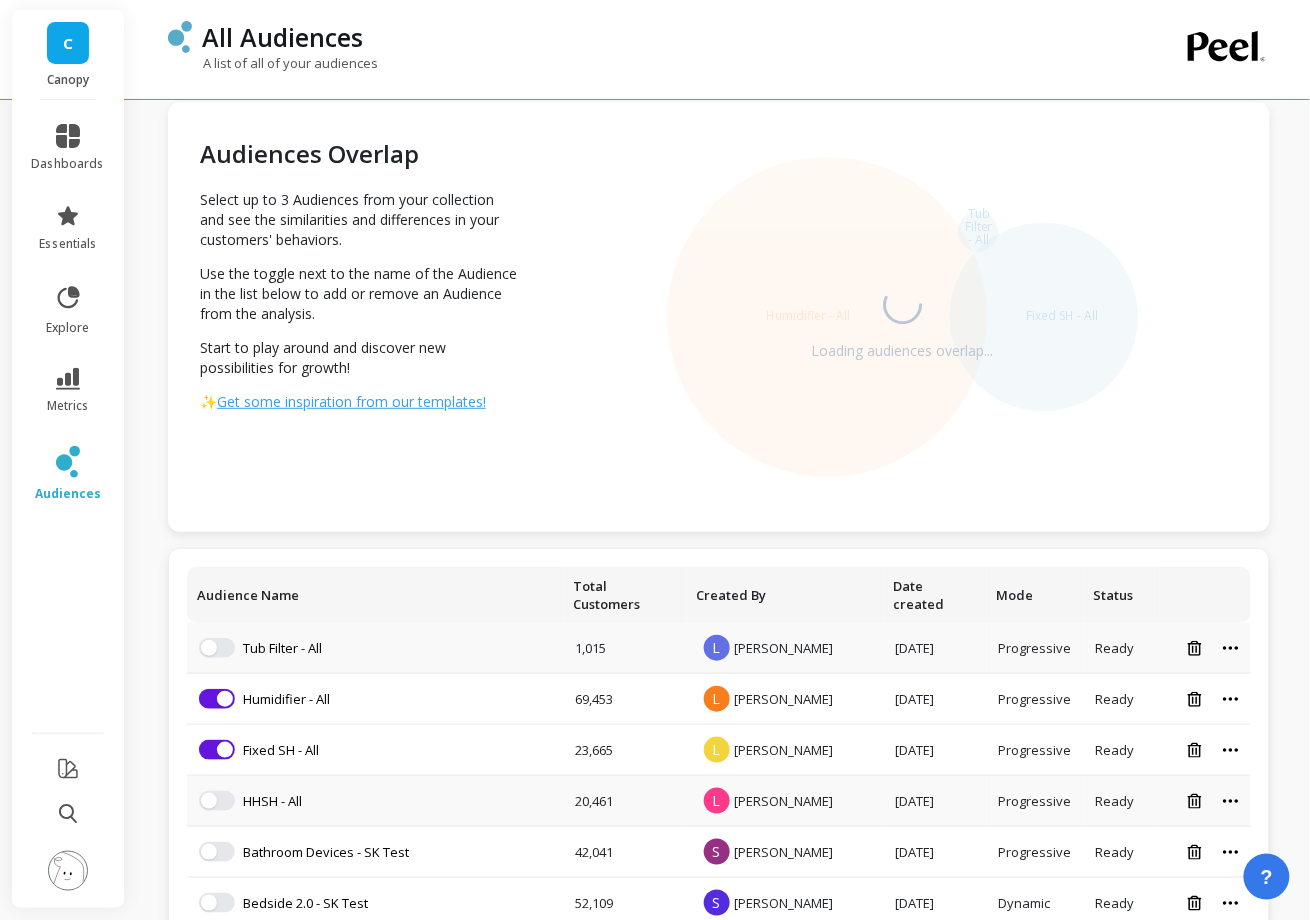 scroll, scrollTop: 60, scrollLeft: 0, axis: vertical 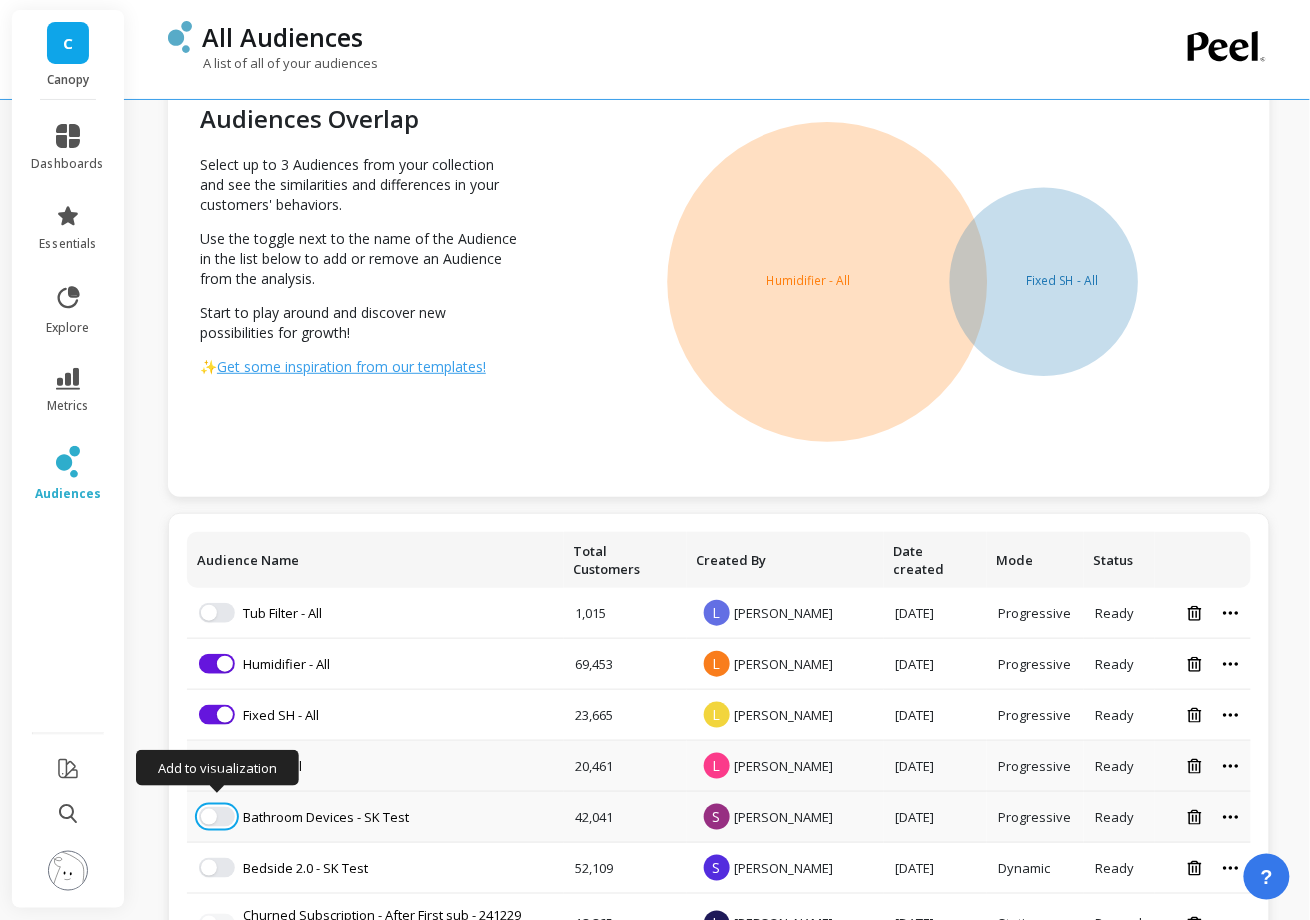 click at bounding box center [209, 817] 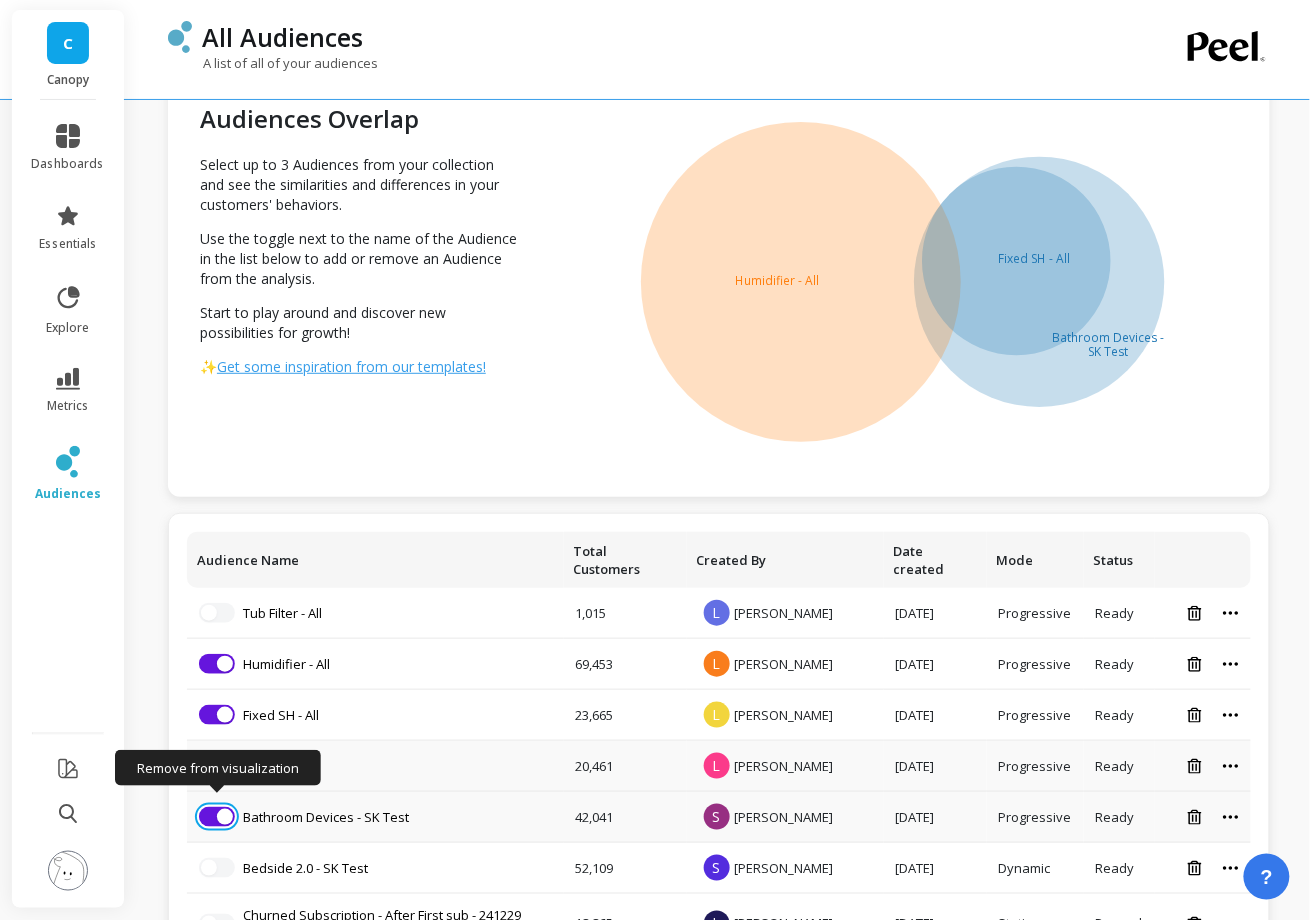 click at bounding box center (225, 817) 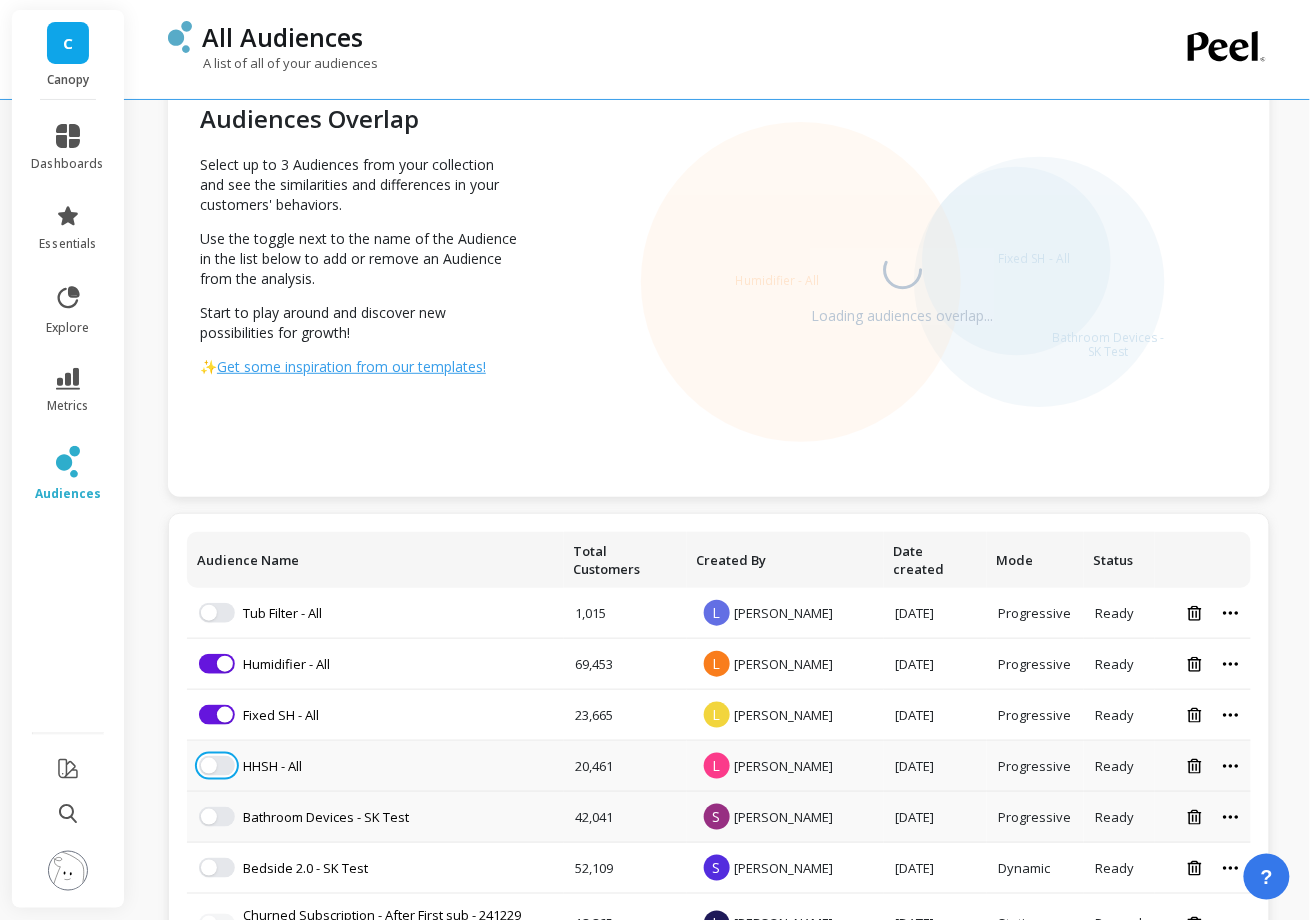 click at bounding box center [217, 766] 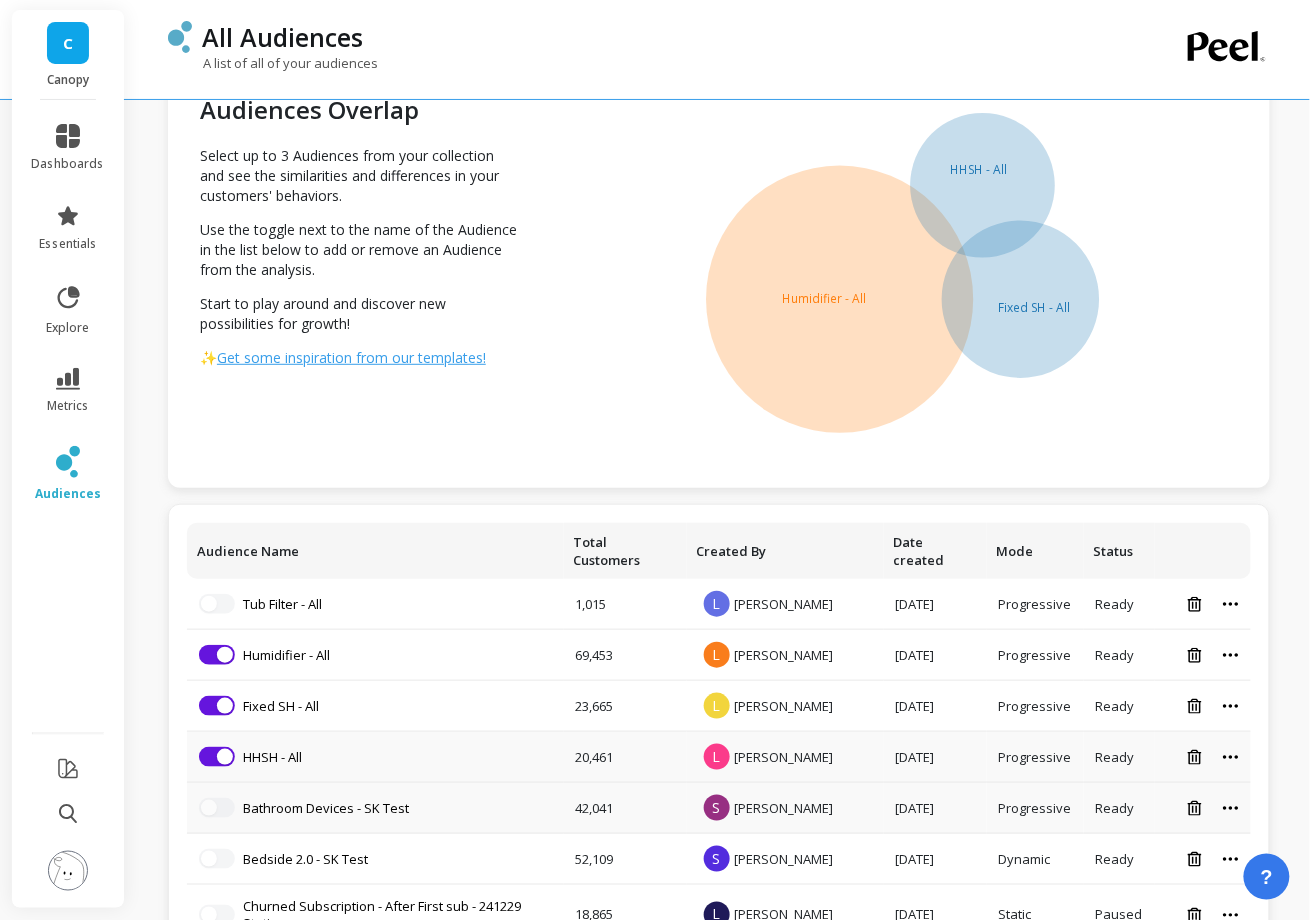 click on "Humidifier - All Fixed SH - All HHSH - All" 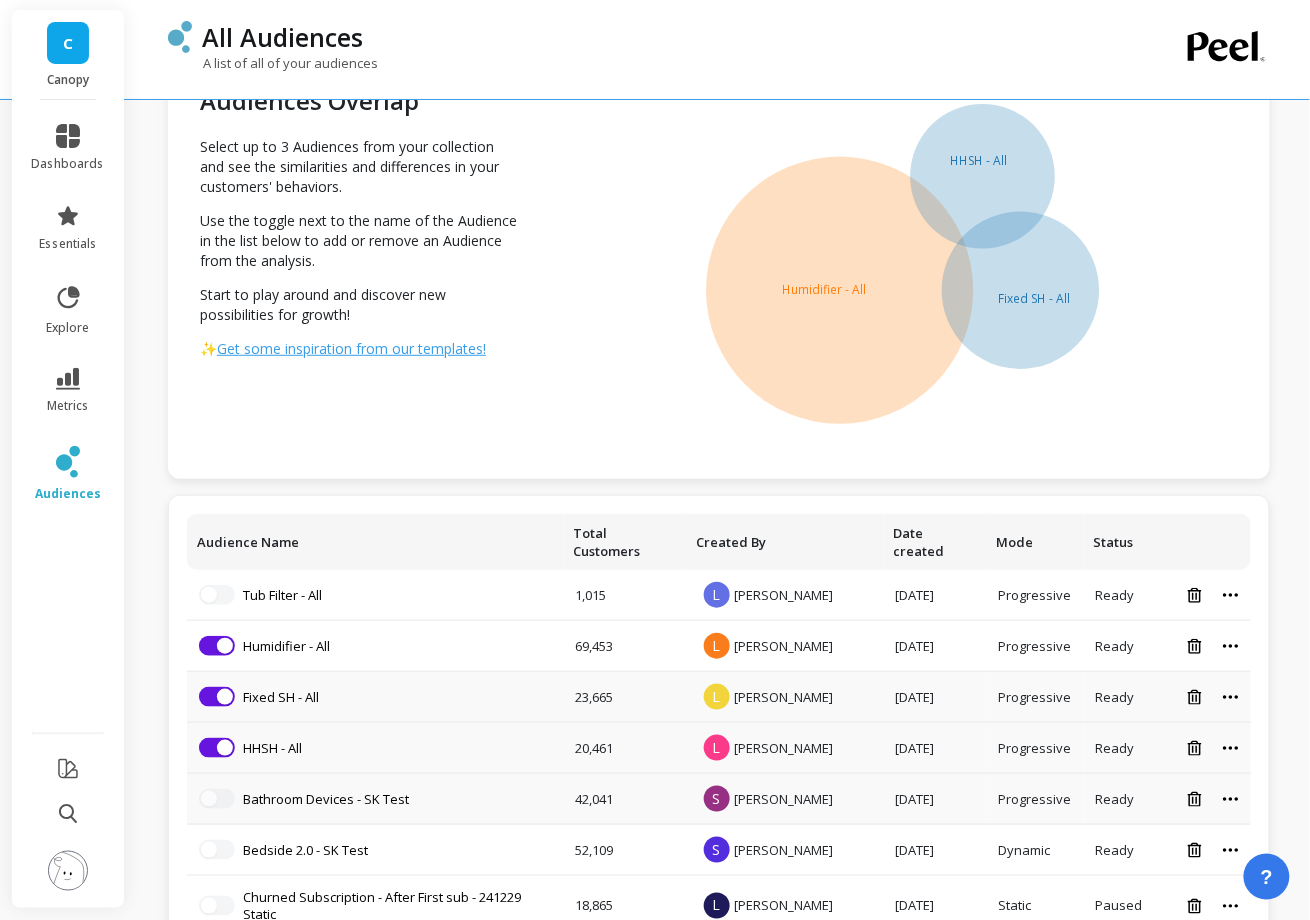 scroll, scrollTop: 95, scrollLeft: 0, axis: vertical 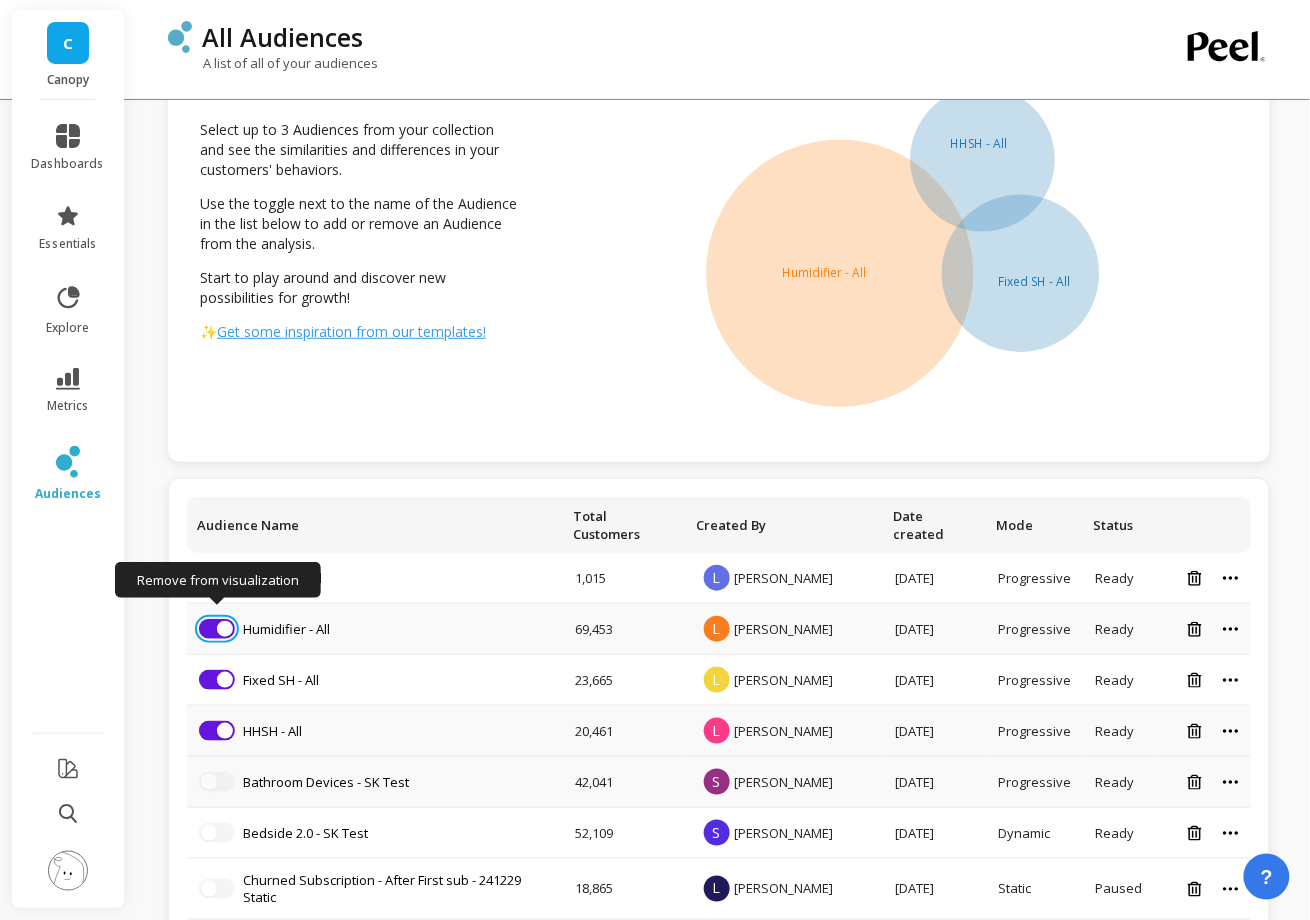 click at bounding box center [225, 629] 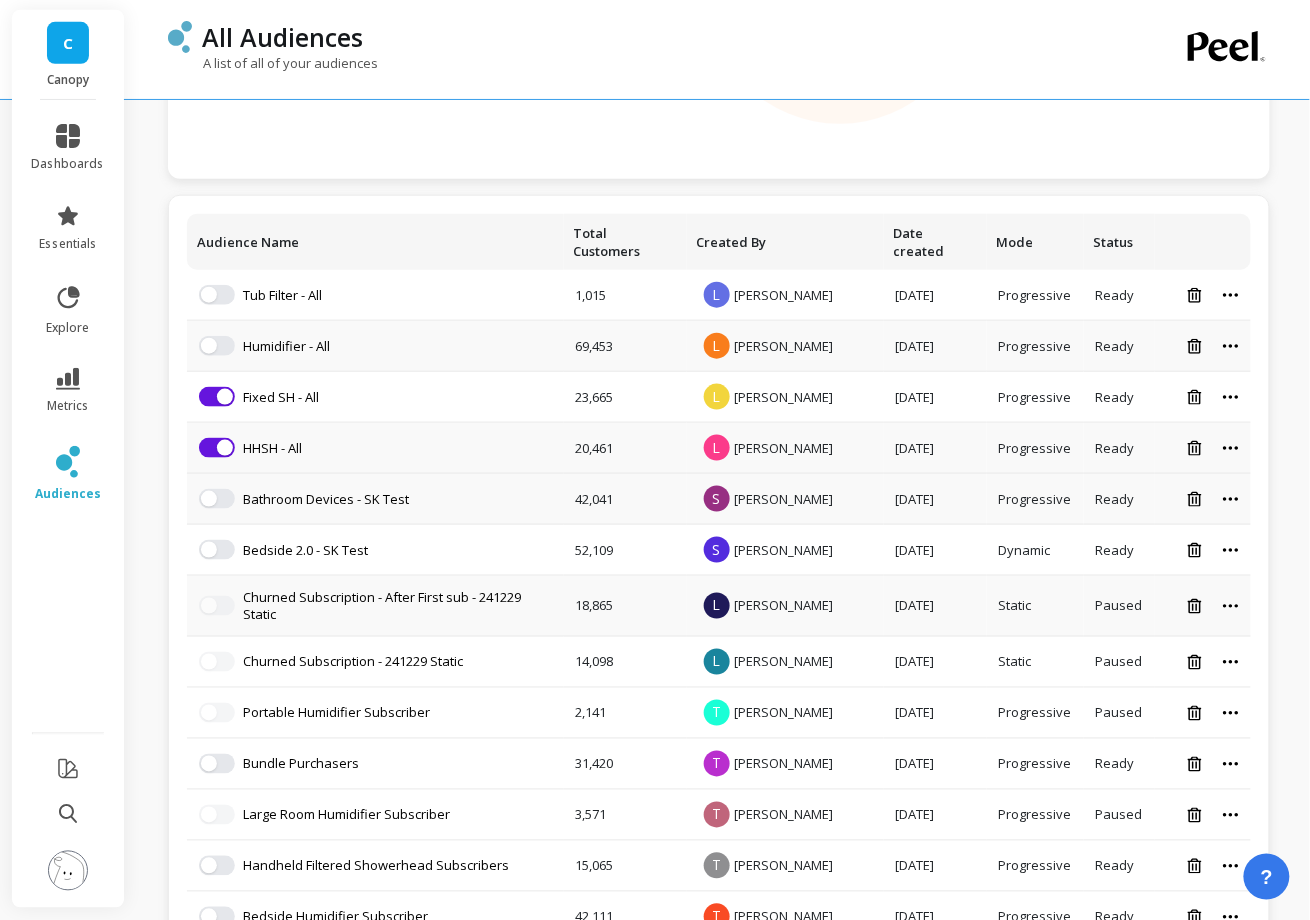 scroll, scrollTop: 386, scrollLeft: 0, axis: vertical 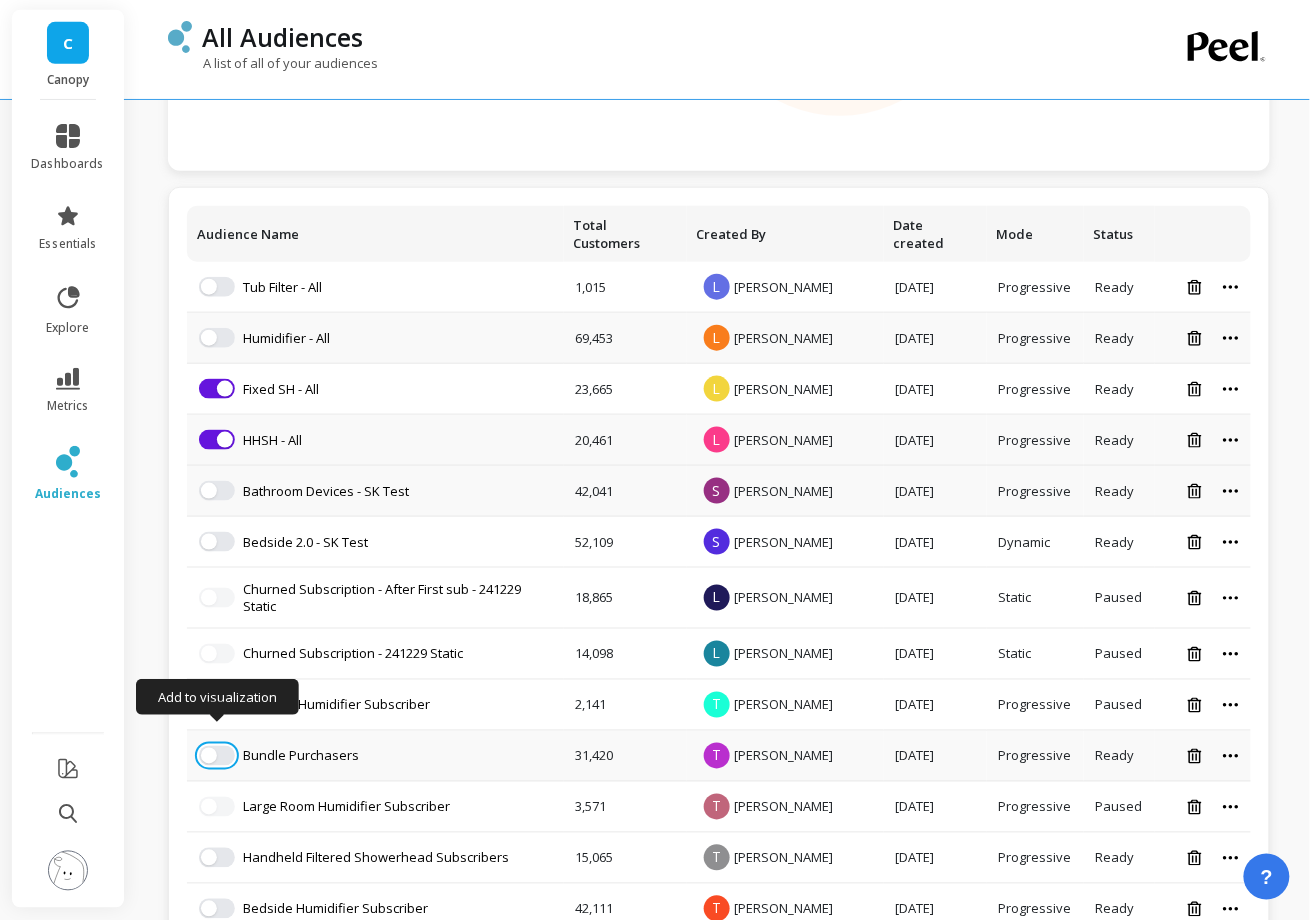 click at bounding box center (217, 756) 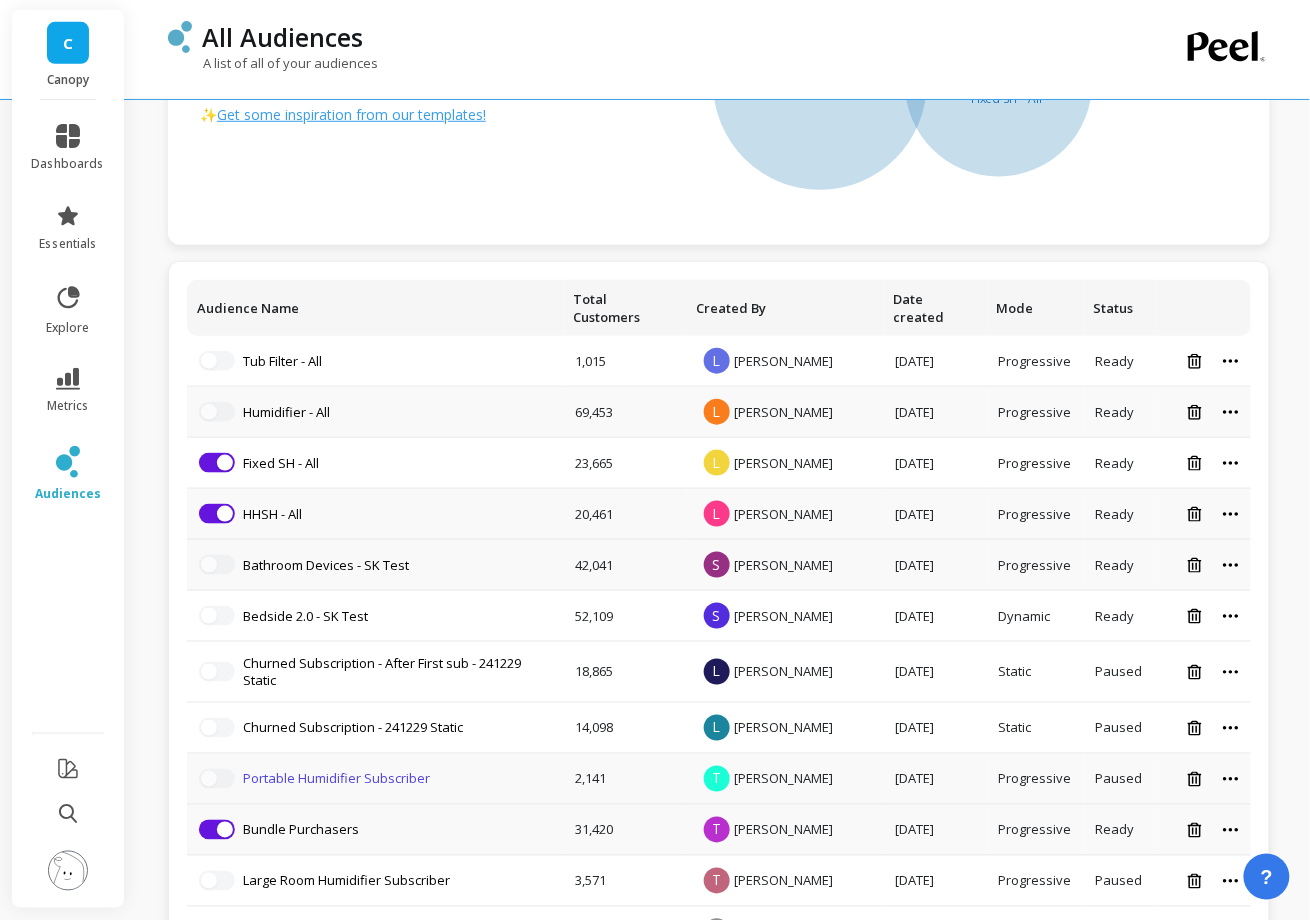 scroll, scrollTop: 450, scrollLeft: 0, axis: vertical 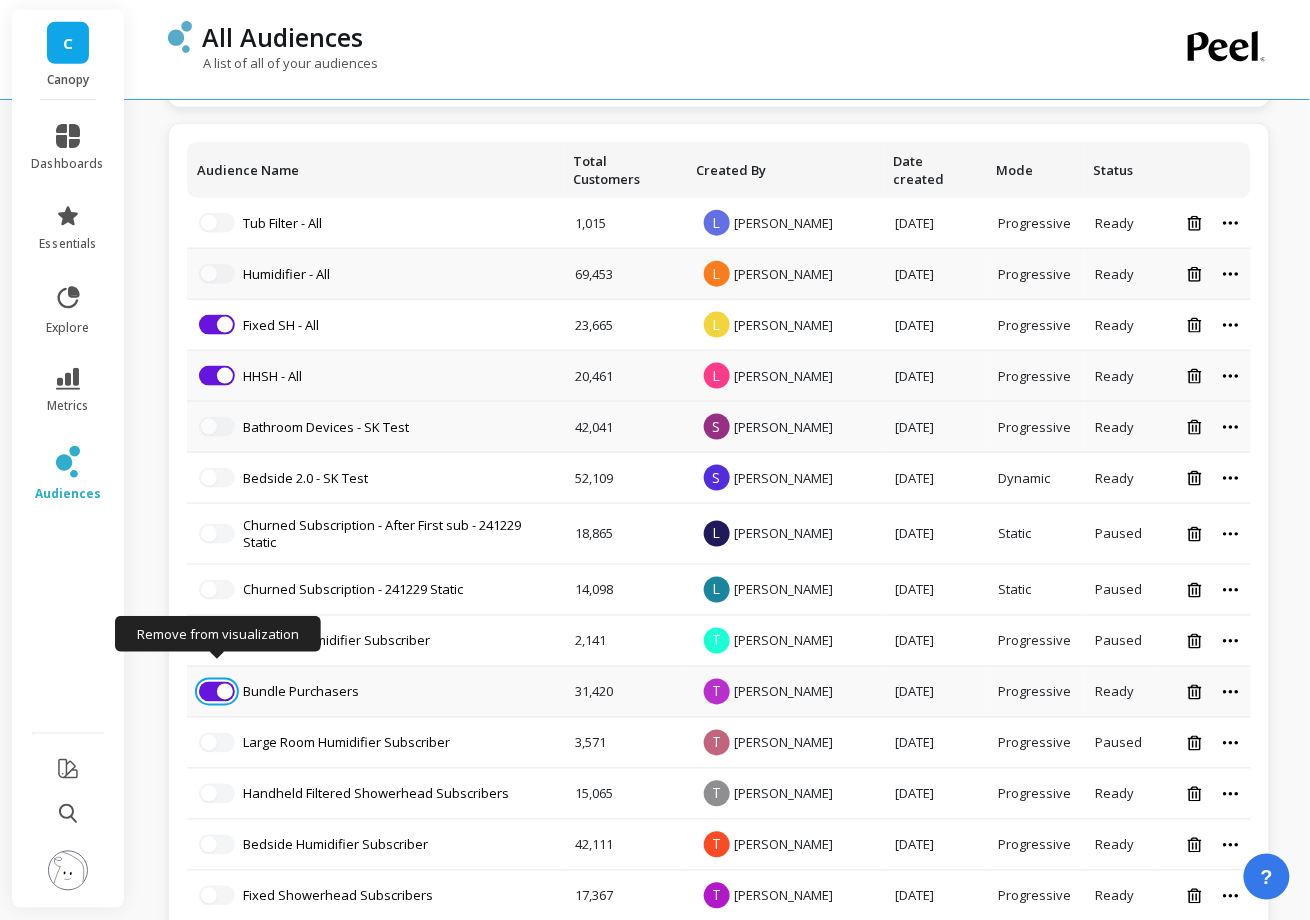 click at bounding box center [217, 692] 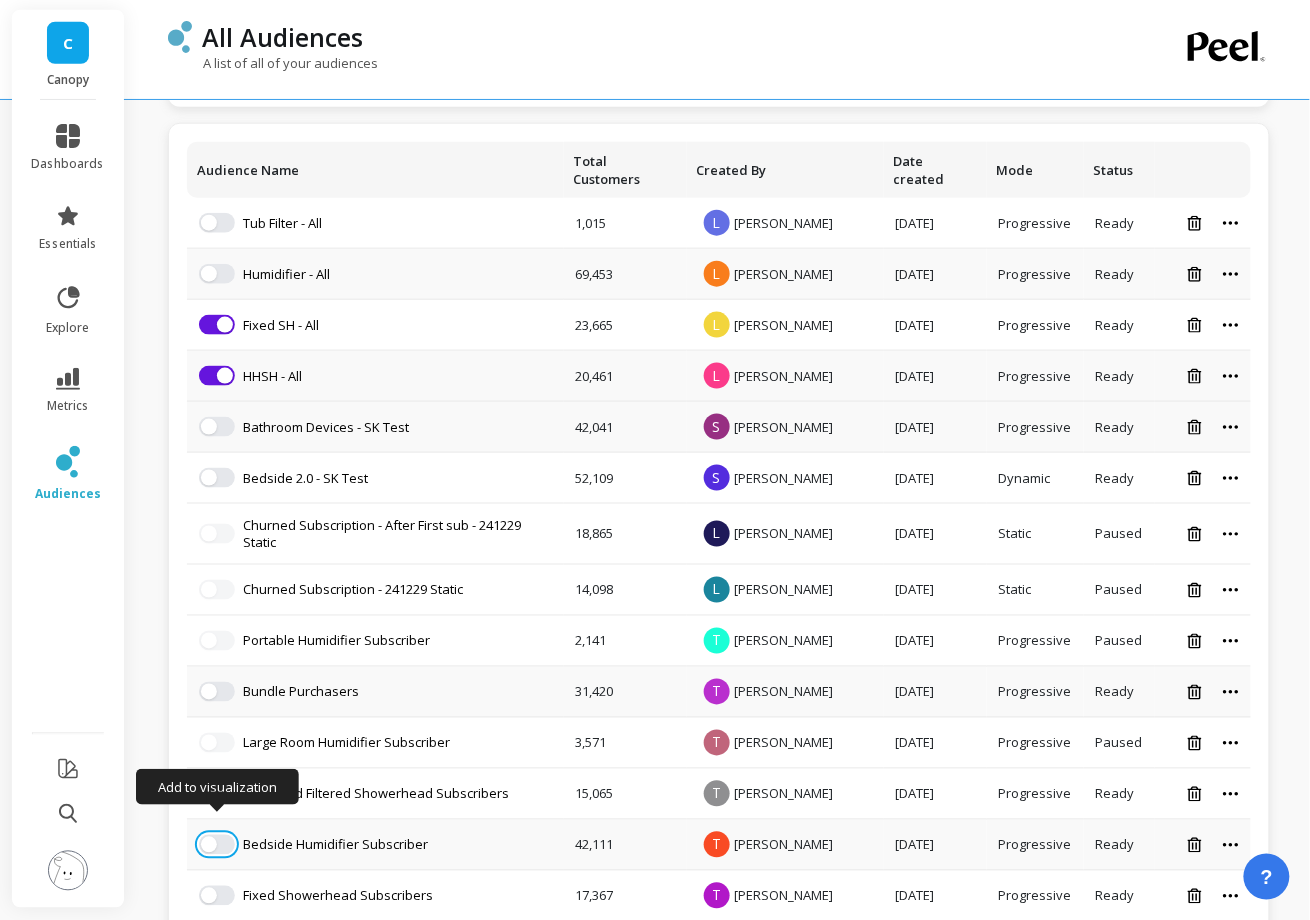 click at bounding box center (217, 845) 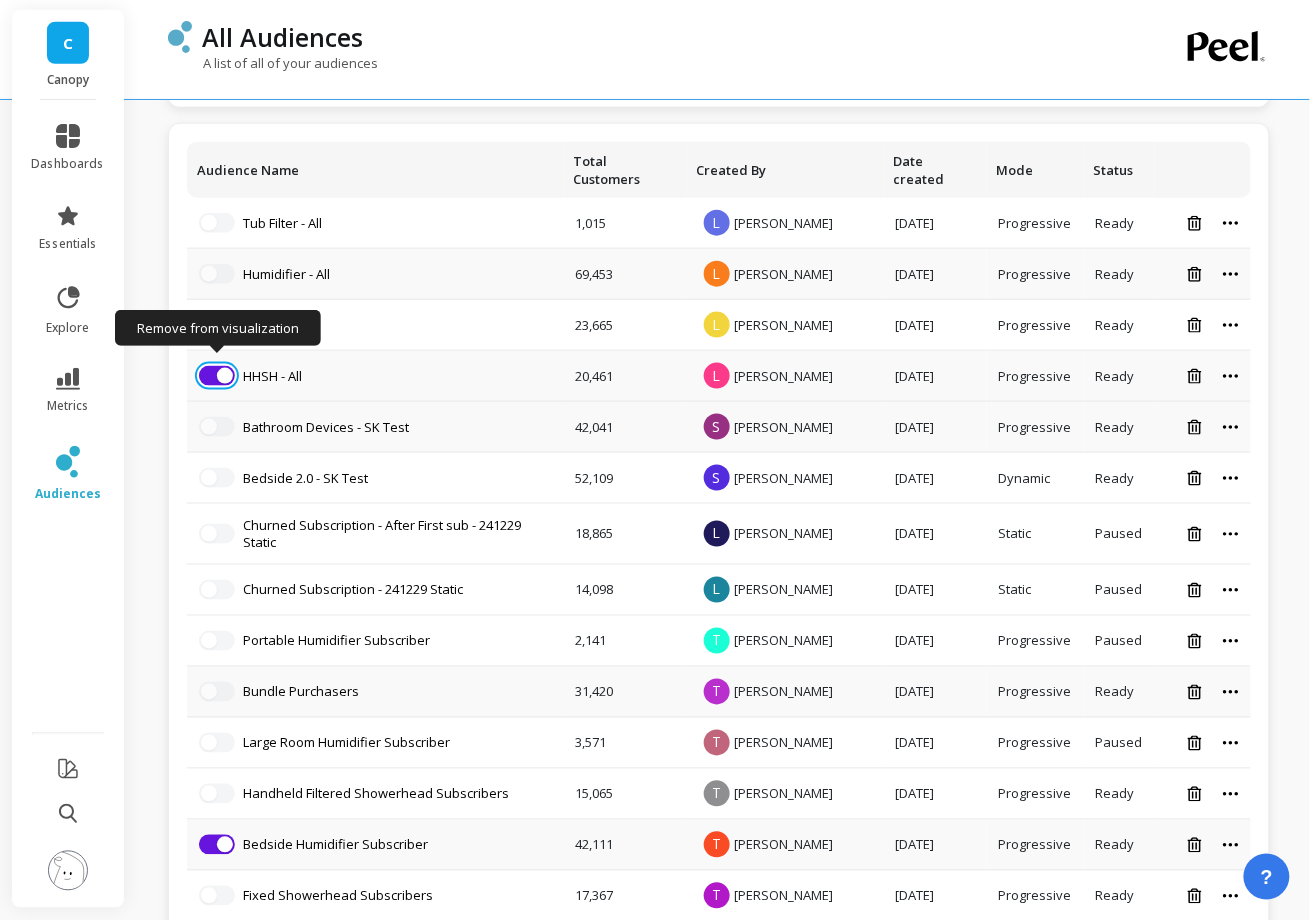 click at bounding box center (225, 376) 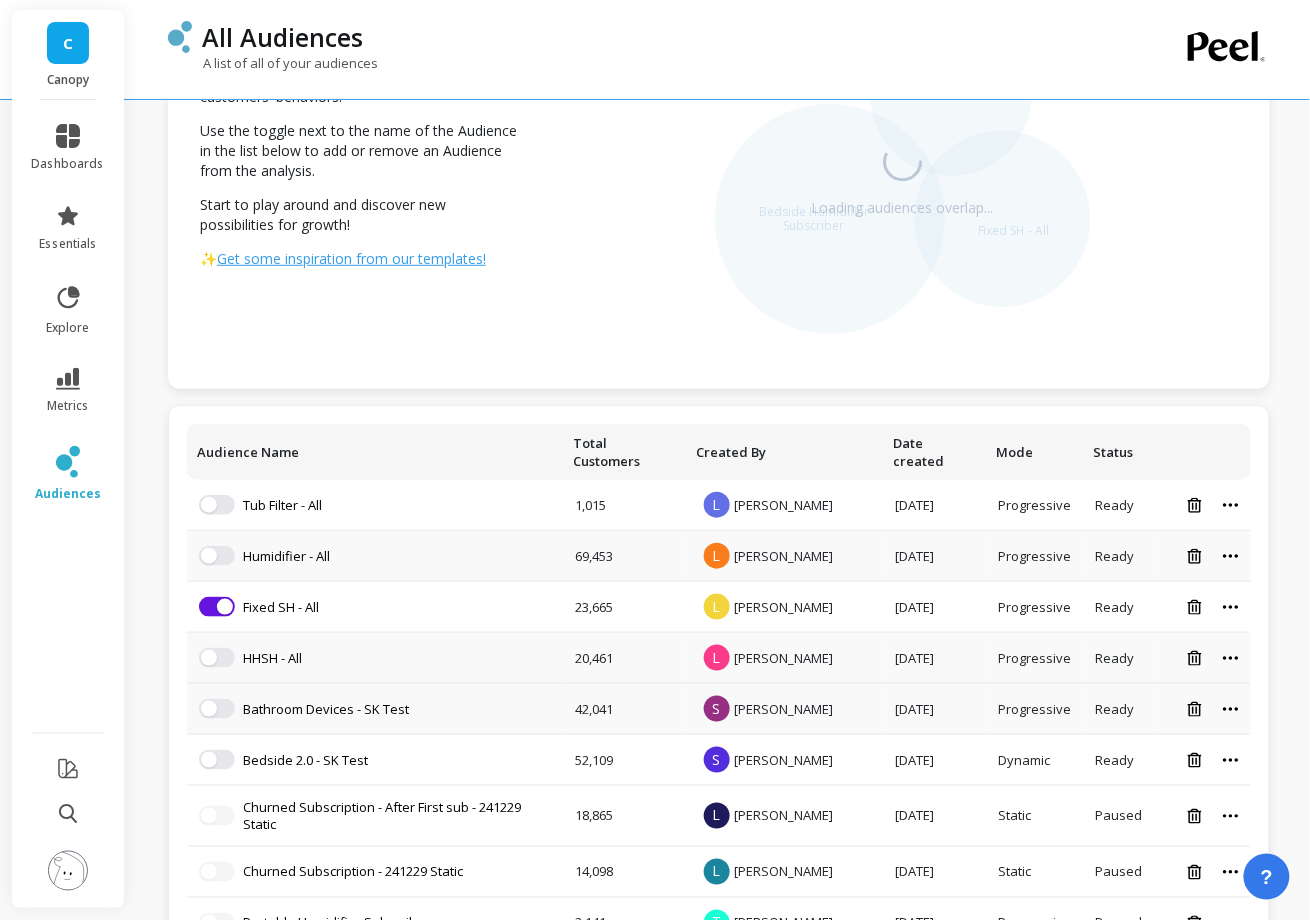 scroll, scrollTop: 0, scrollLeft: 0, axis: both 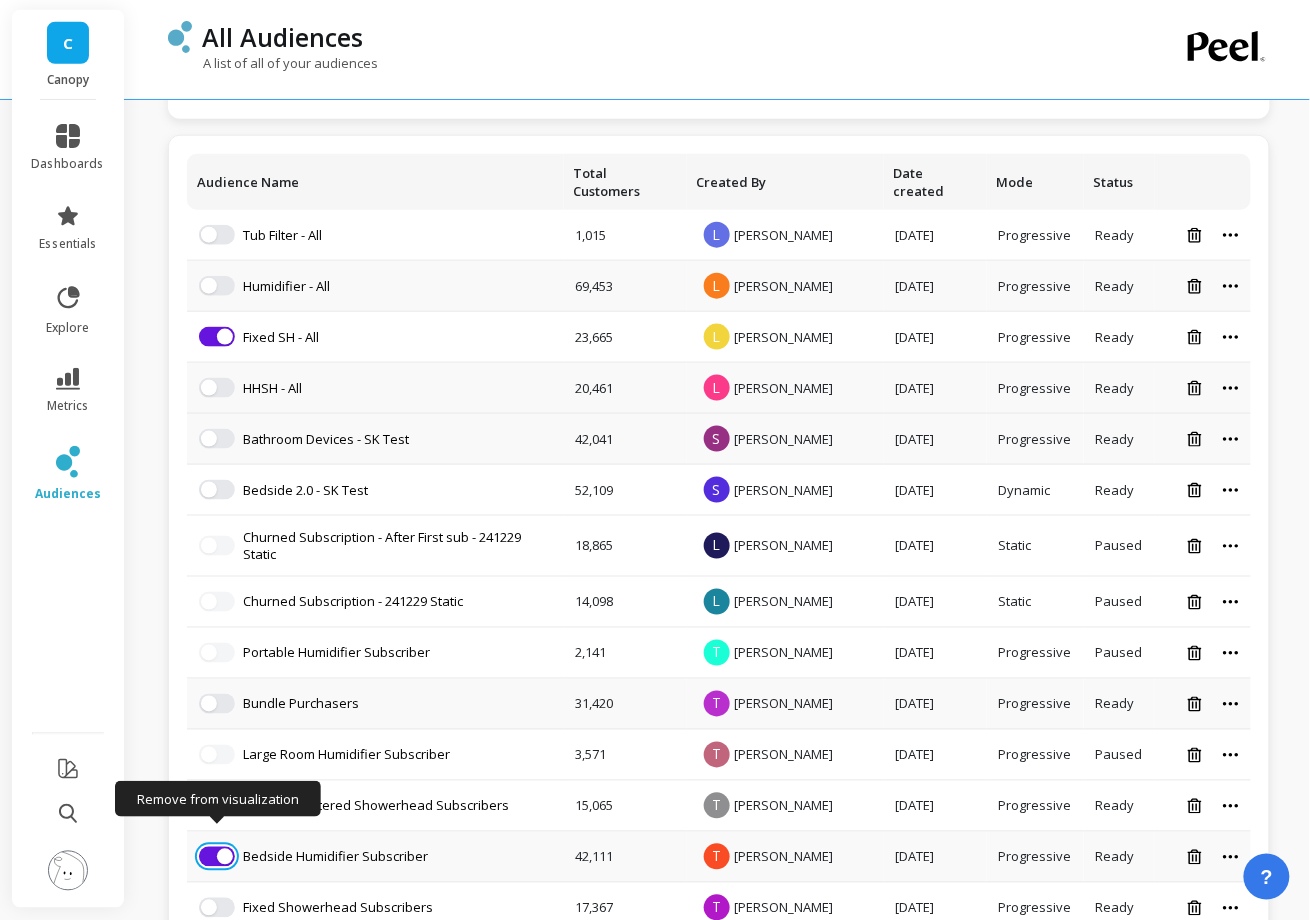 click at bounding box center [217, 857] 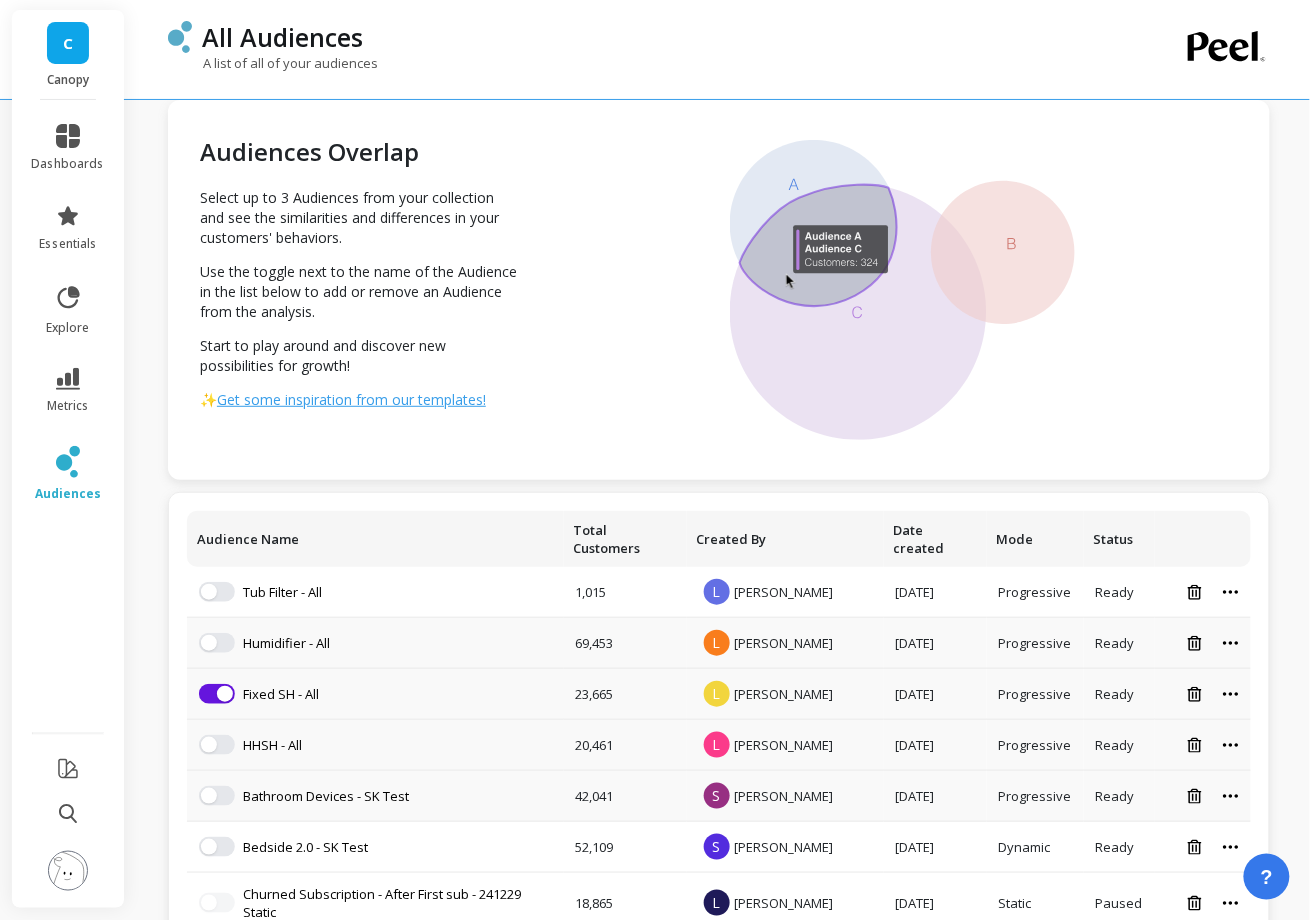 scroll, scrollTop: 0, scrollLeft: 0, axis: both 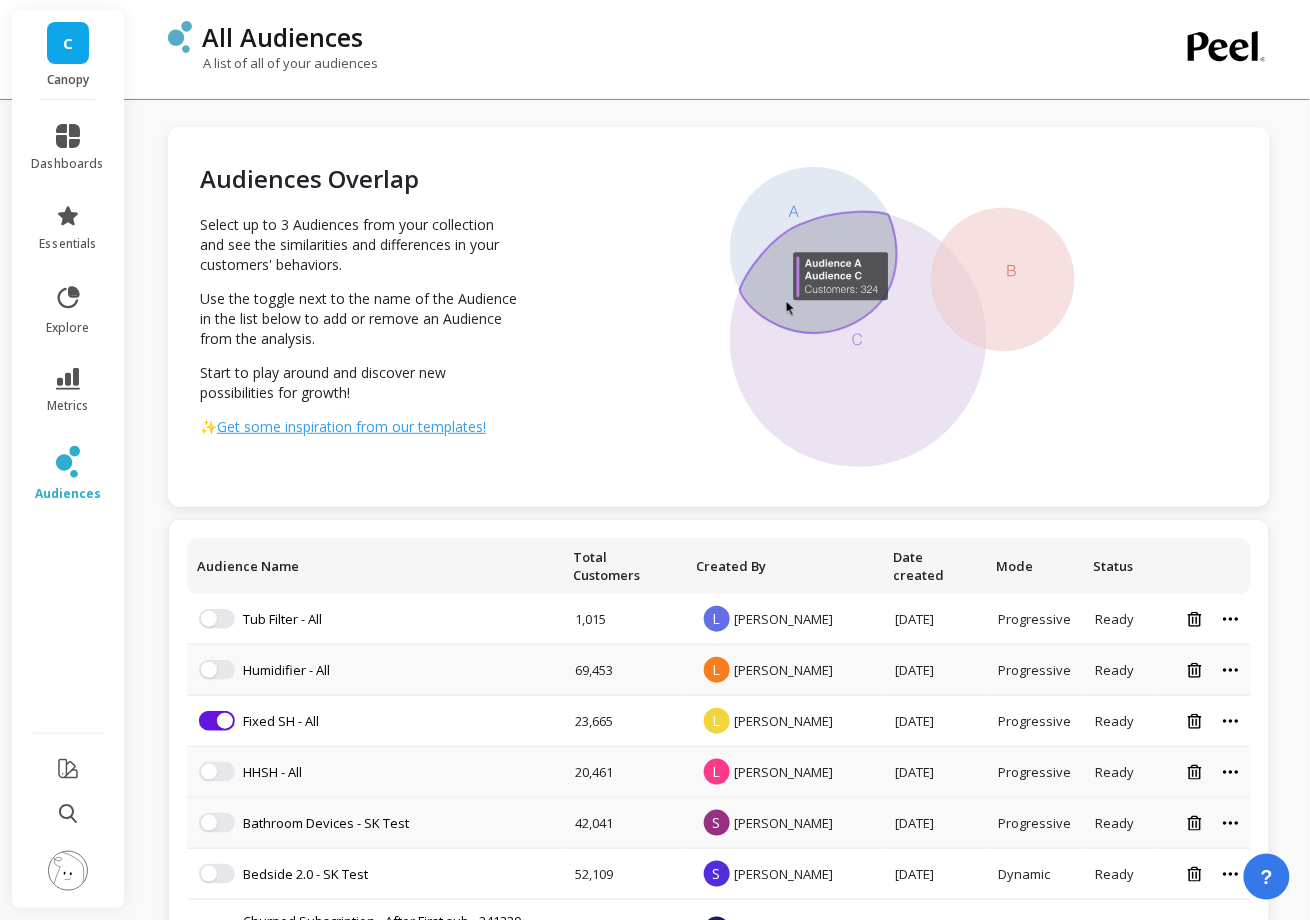 click at bounding box center (902, 317) 